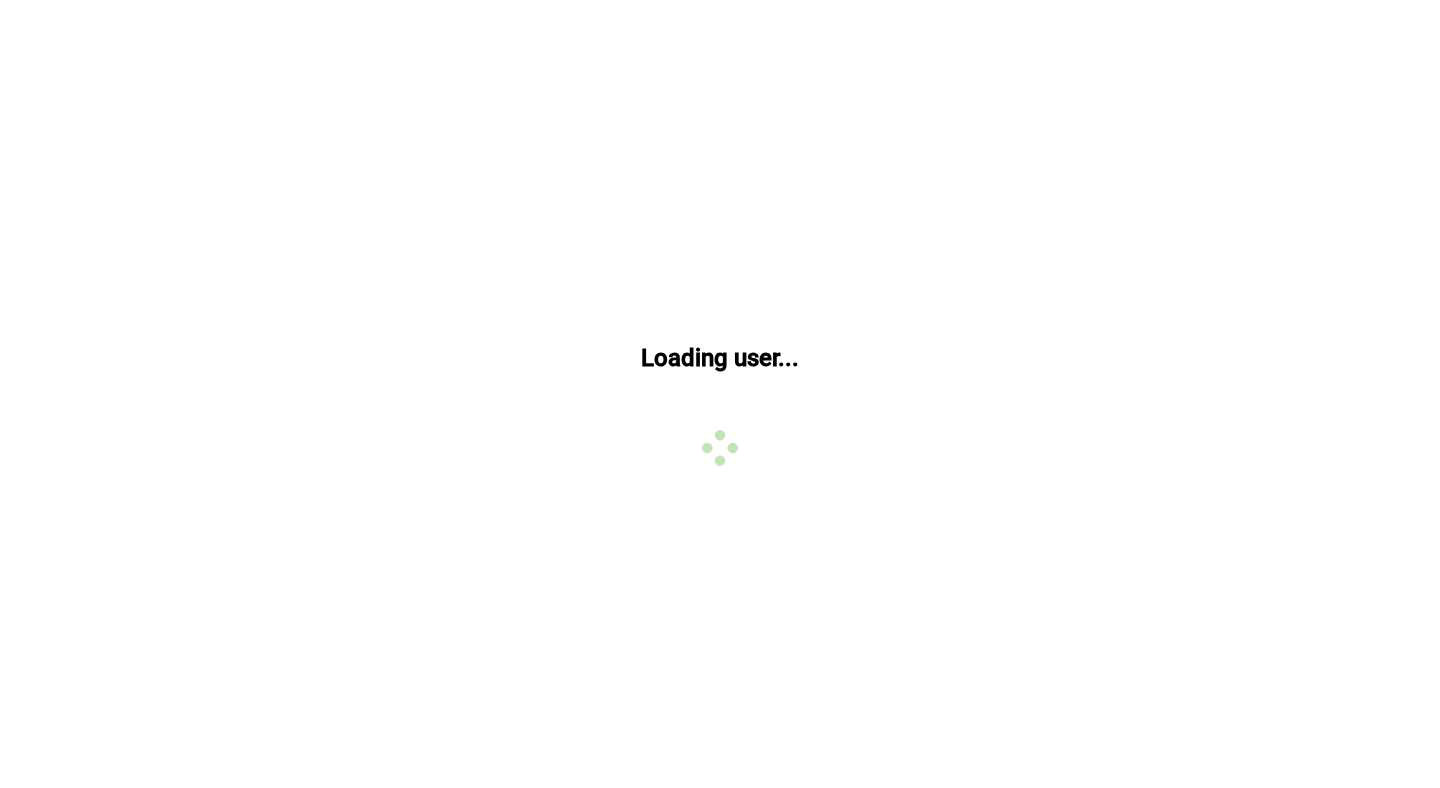 scroll, scrollTop: 0, scrollLeft: 0, axis: both 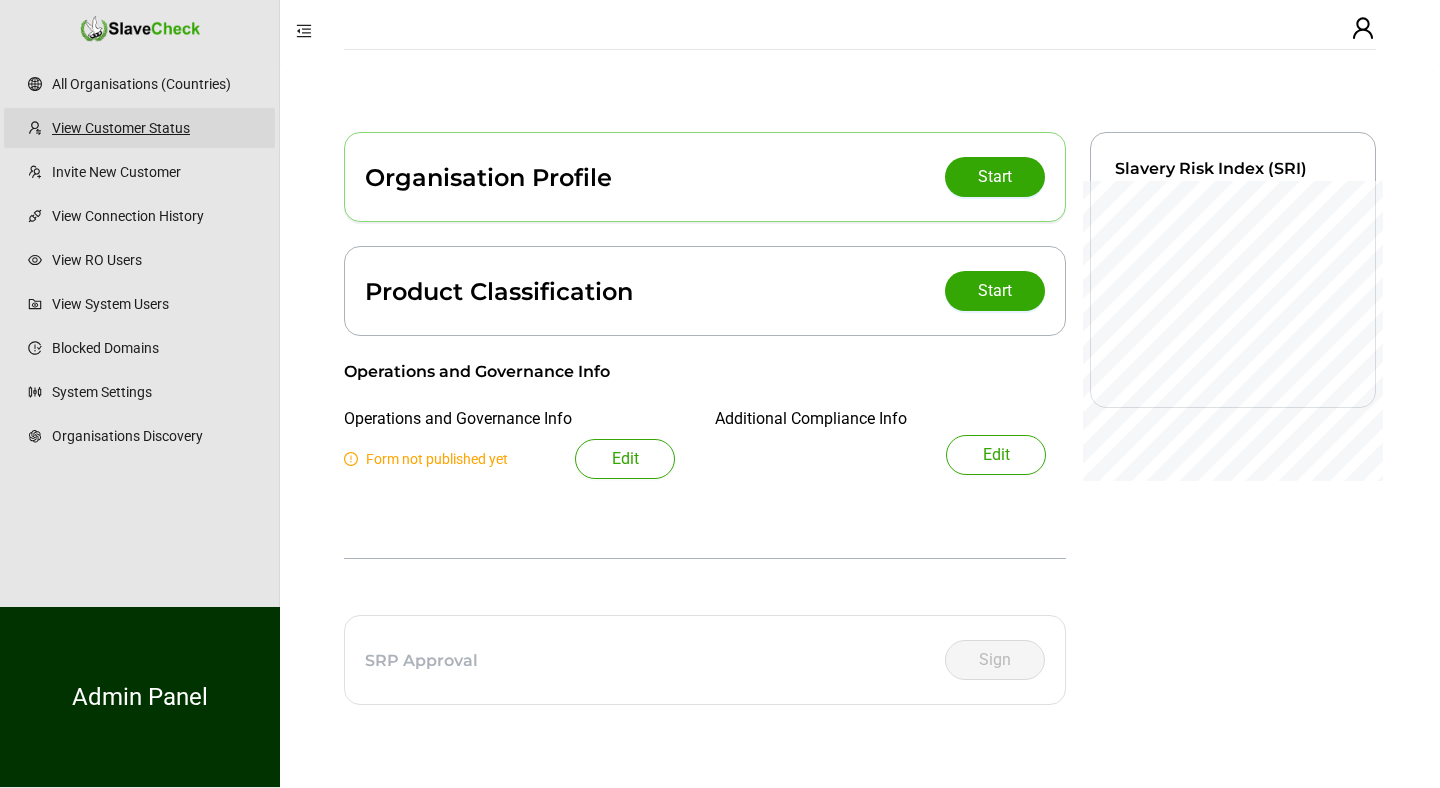 click on "View Customer Status" at bounding box center [155, 128] 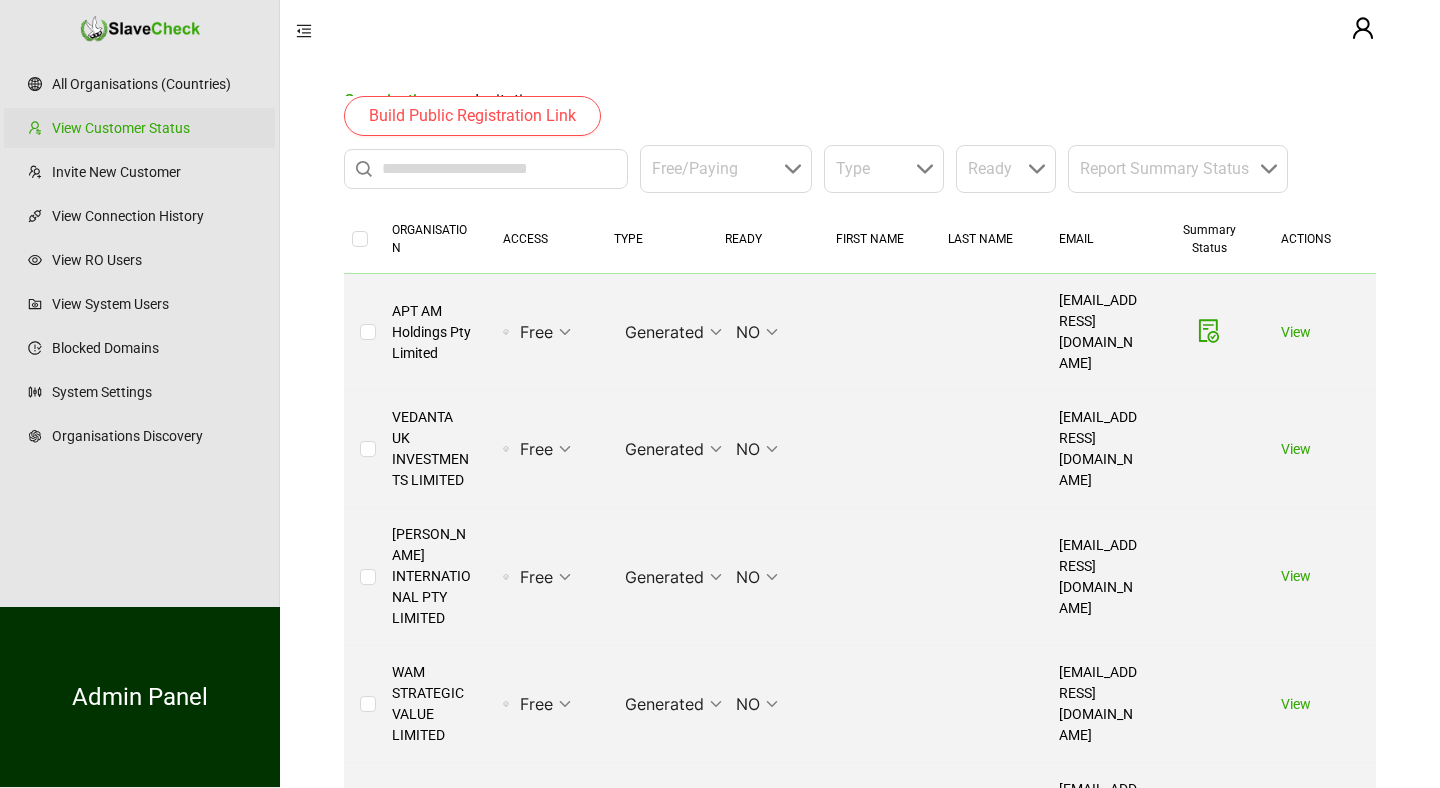 scroll, scrollTop: 0, scrollLeft: 0, axis: both 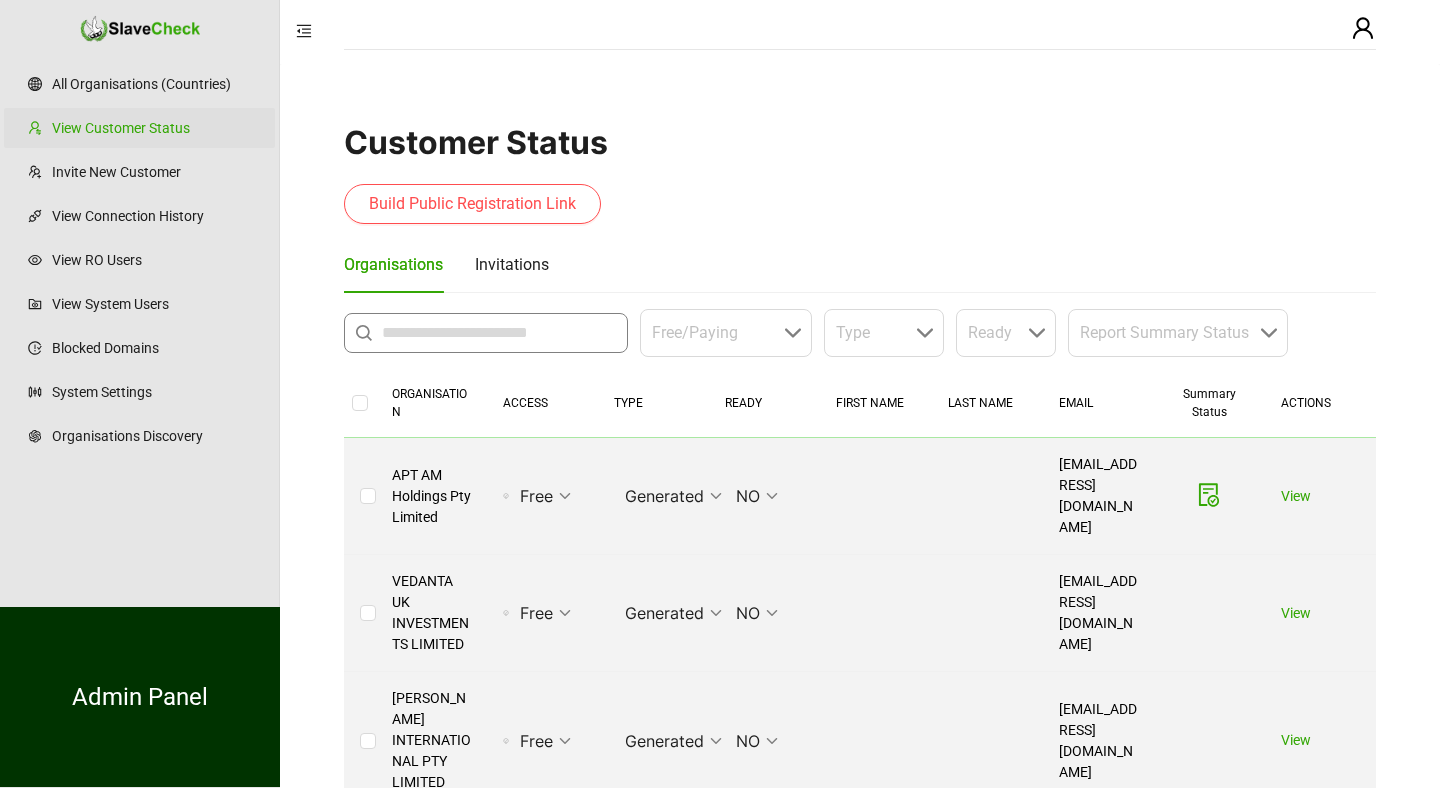 click at bounding box center (499, 333) 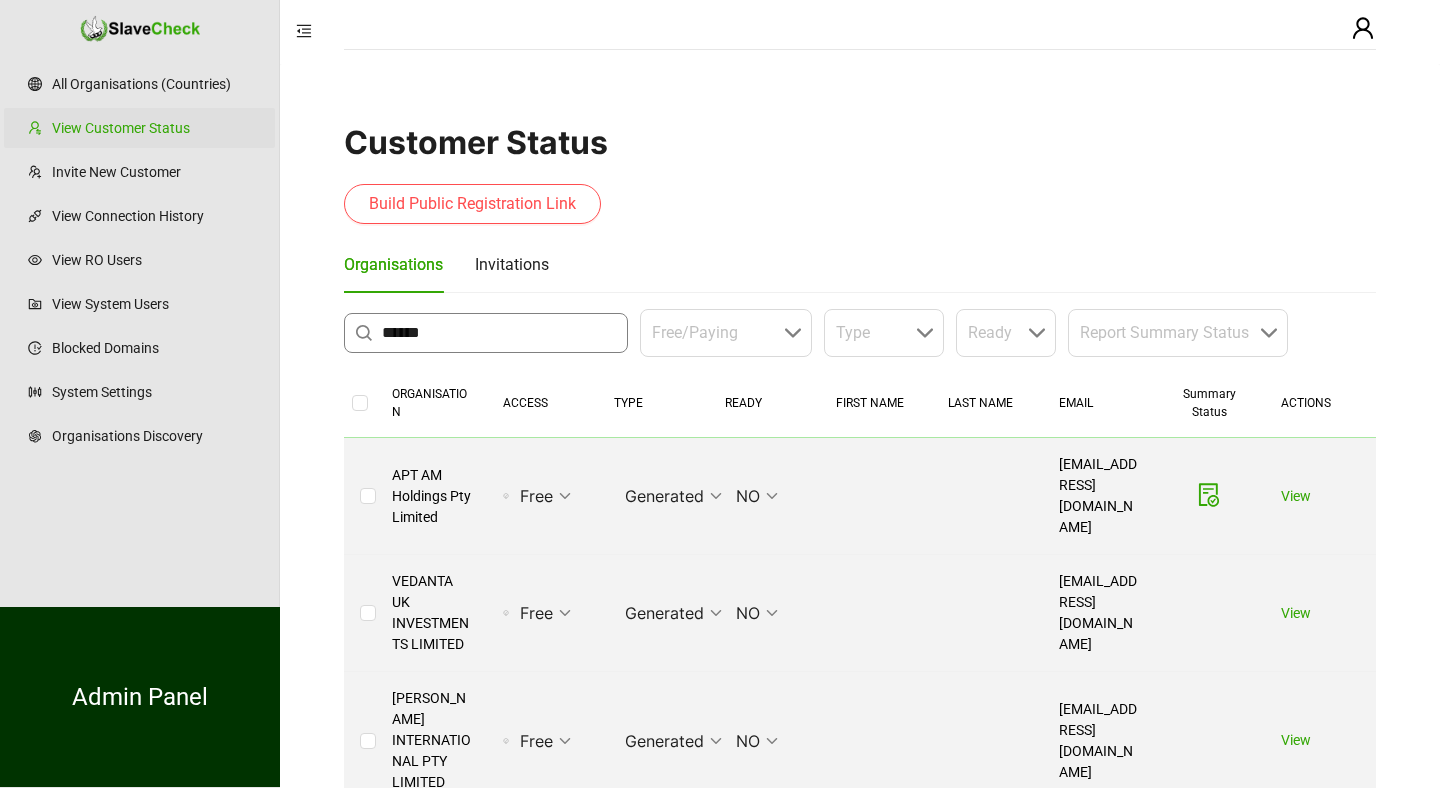 type on "******" 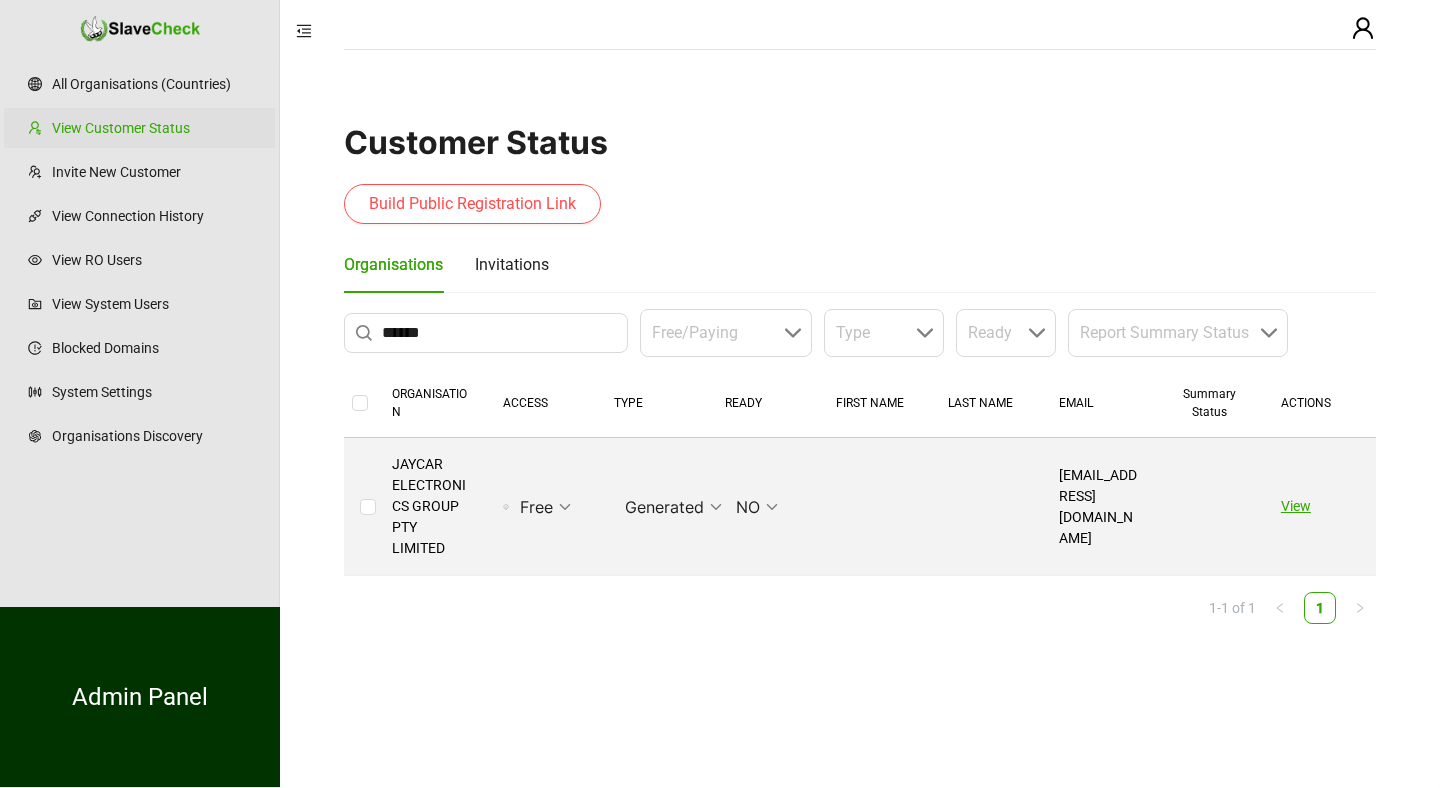 click on "View" at bounding box center [1296, 506] 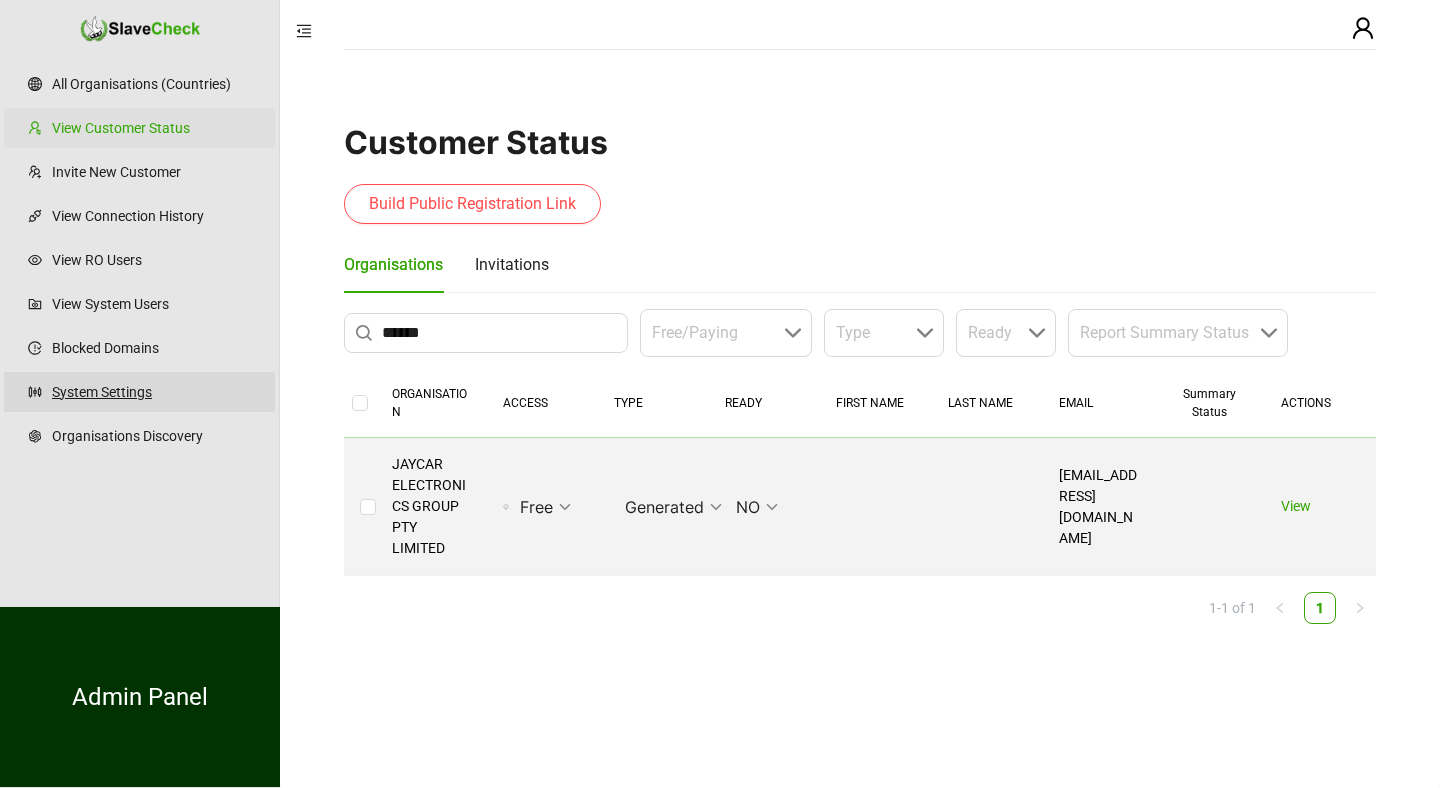 click on "System Settings" at bounding box center [155, 392] 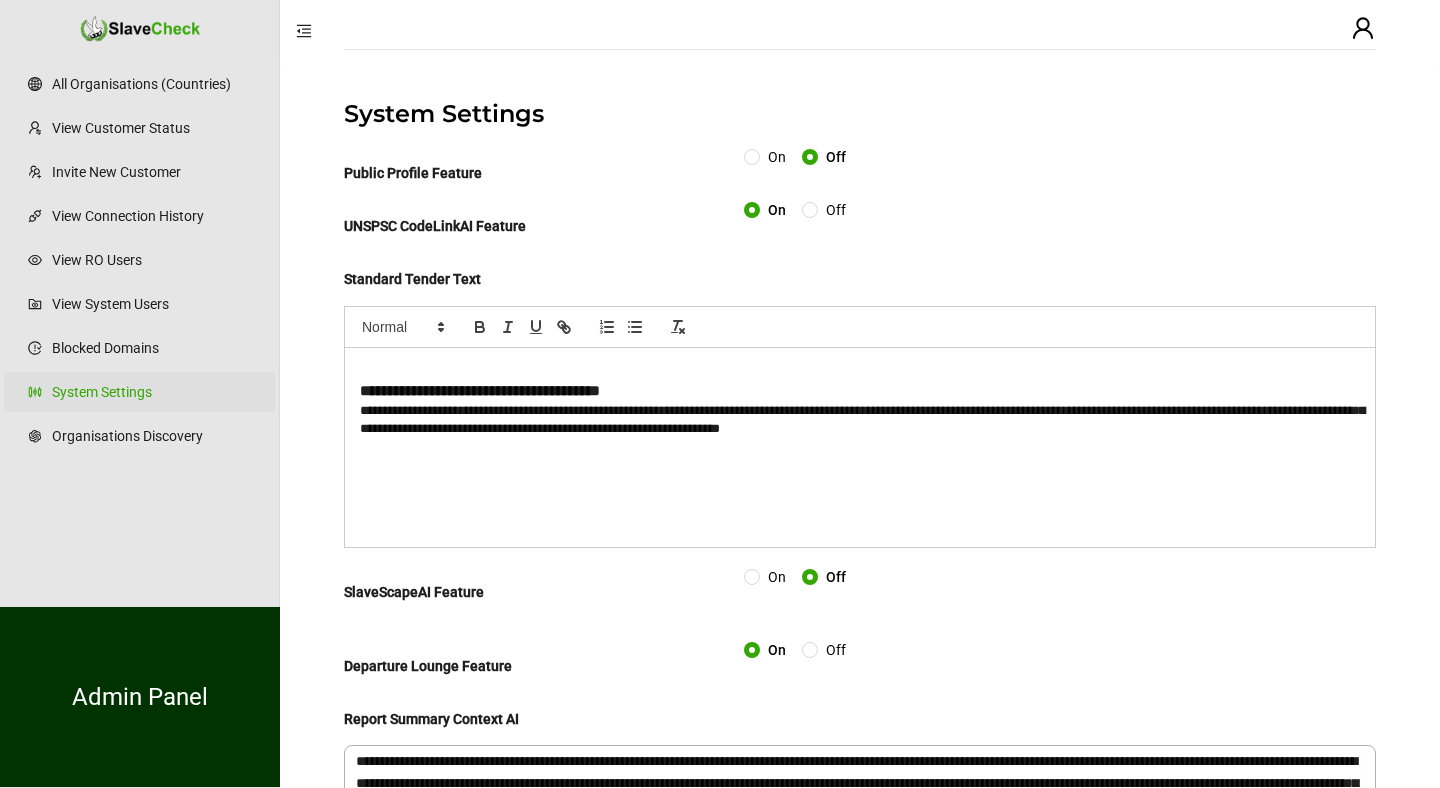 scroll, scrollTop: 244, scrollLeft: 0, axis: vertical 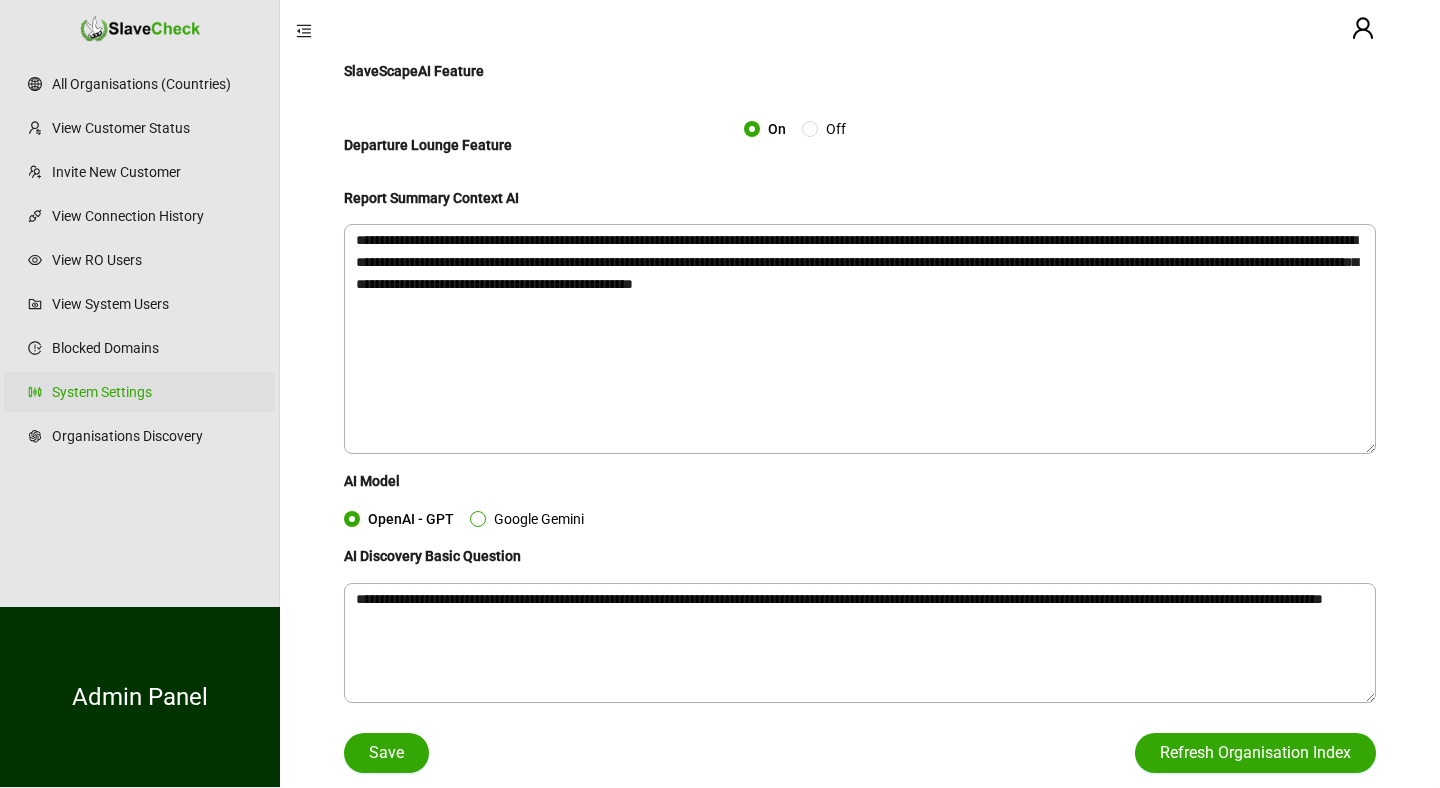 click at bounding box center [478, 519] 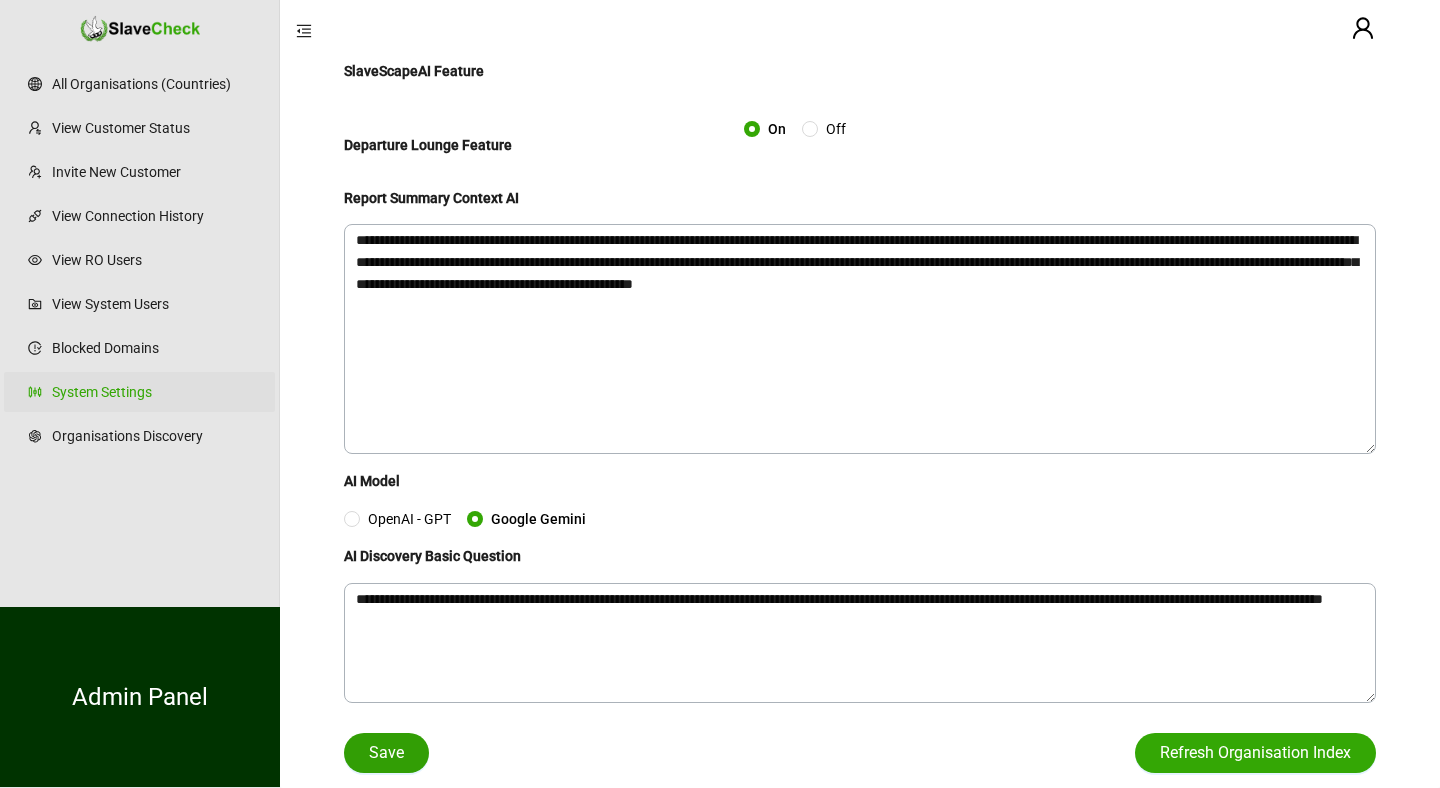 click on "Save" at bounding box center (386, 753) 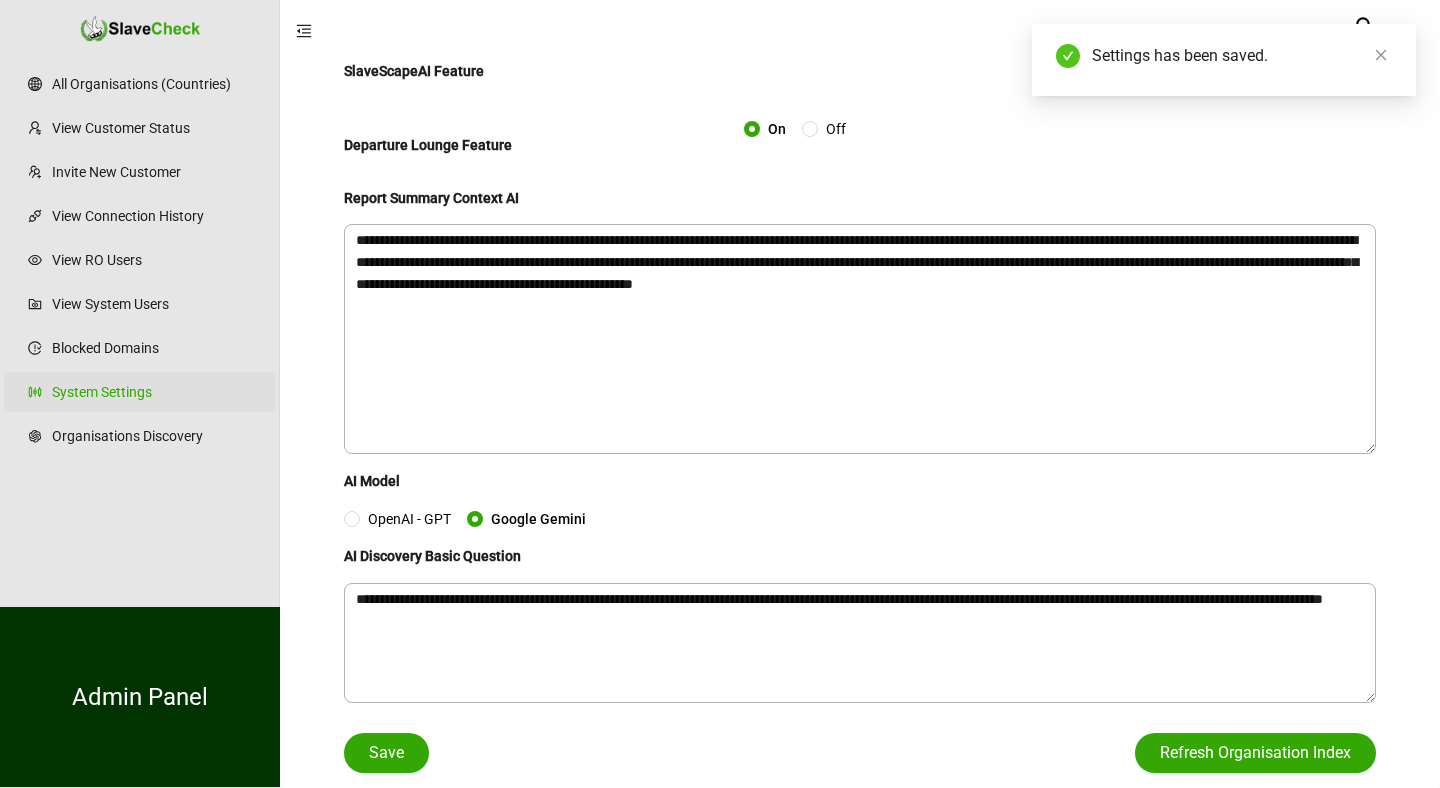 type 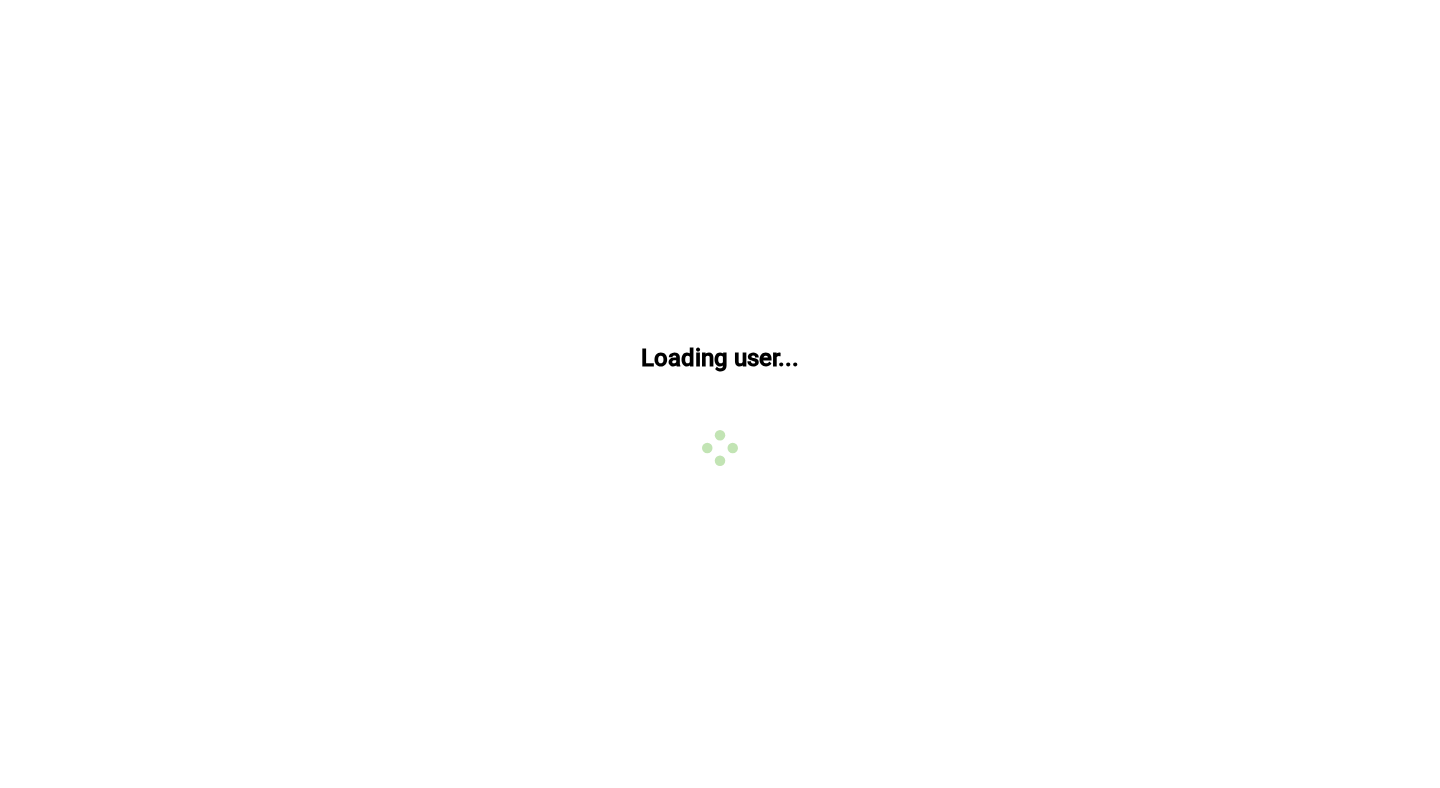 scroll, scrollTop: 0, scrollLeft: 0, axis: both 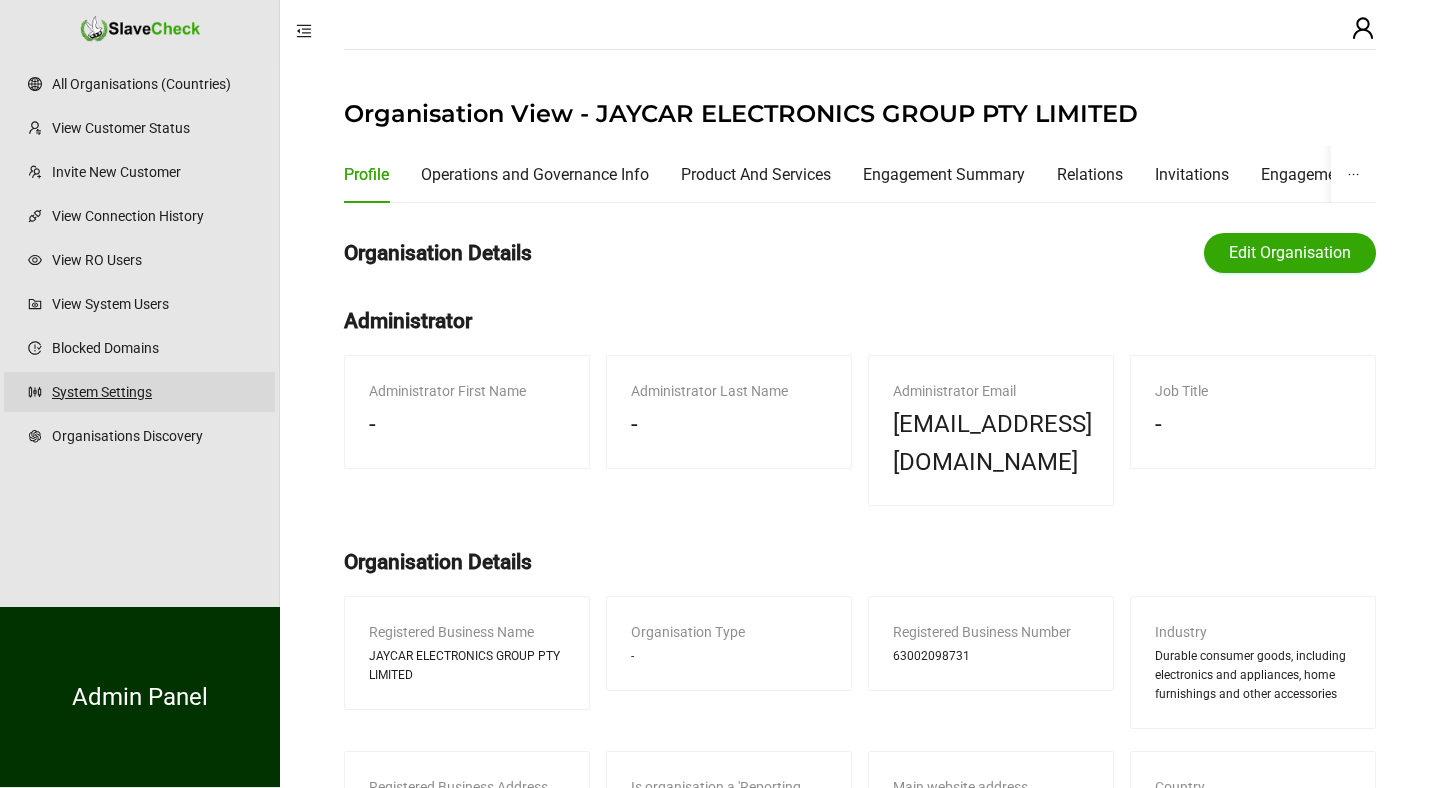 click on "System Settings" at bounding box center [155, 392] 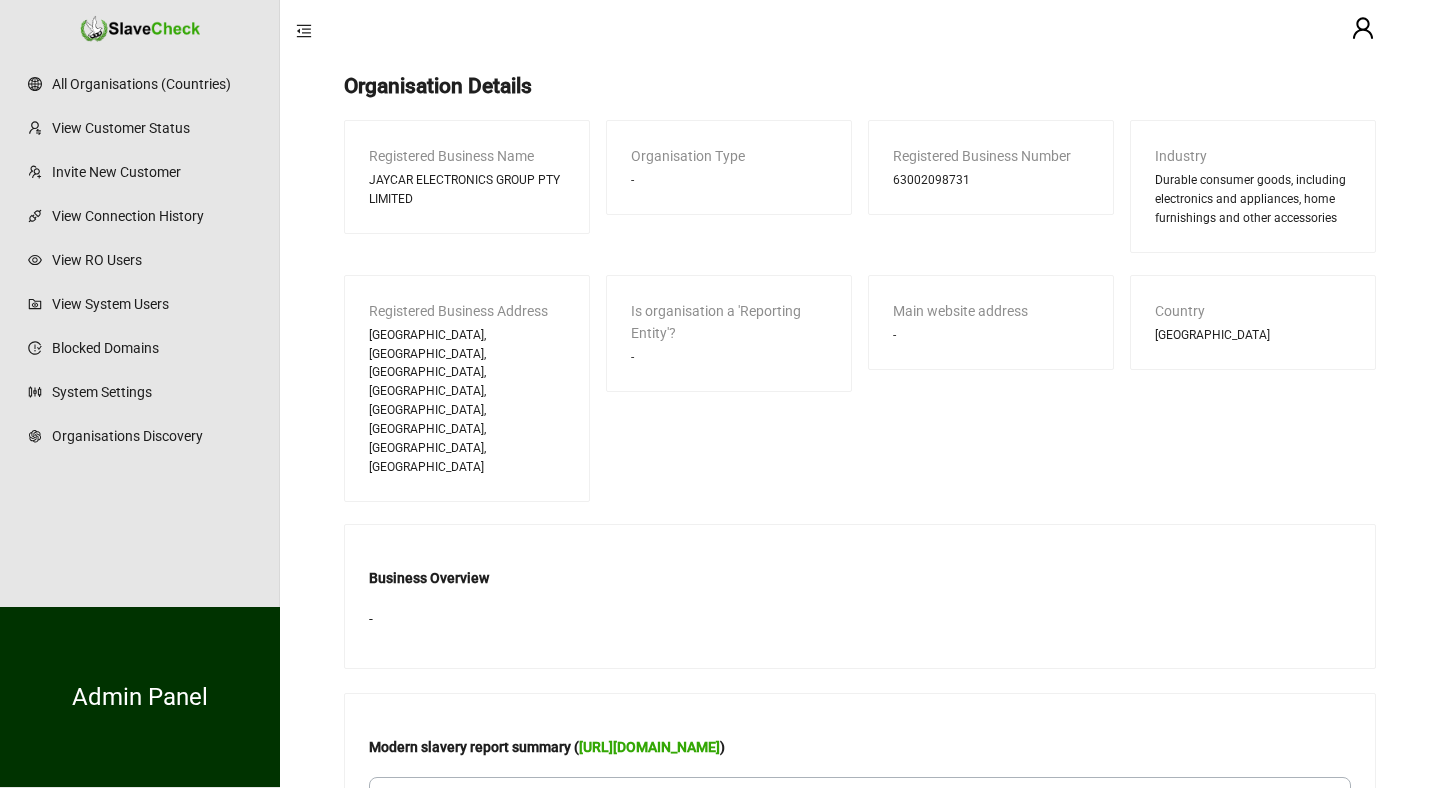 scroll, scrollTop: 635, scrollLeft: 0, axis: vertical 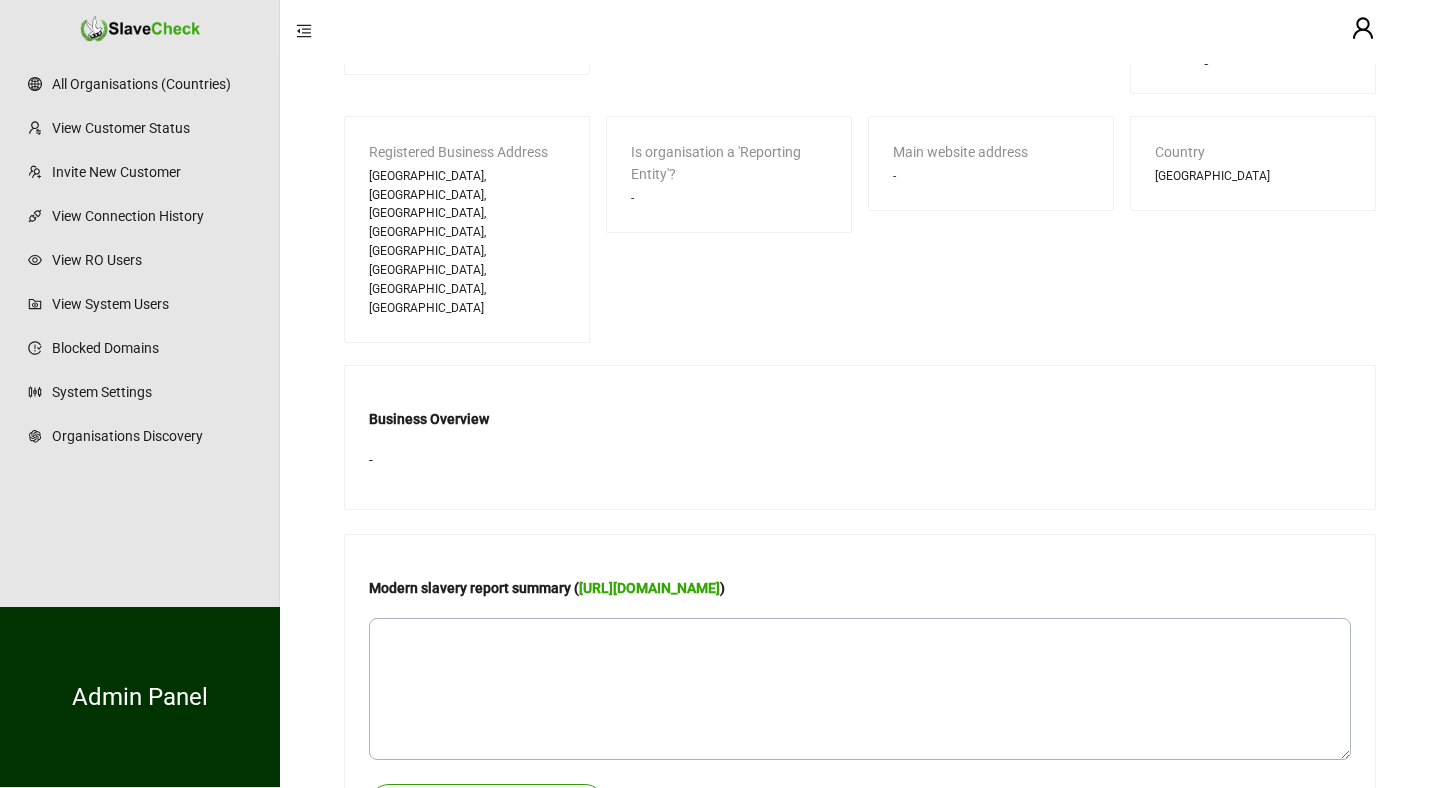 click on "Generate Report Summary" at bounding box center [487, 804] 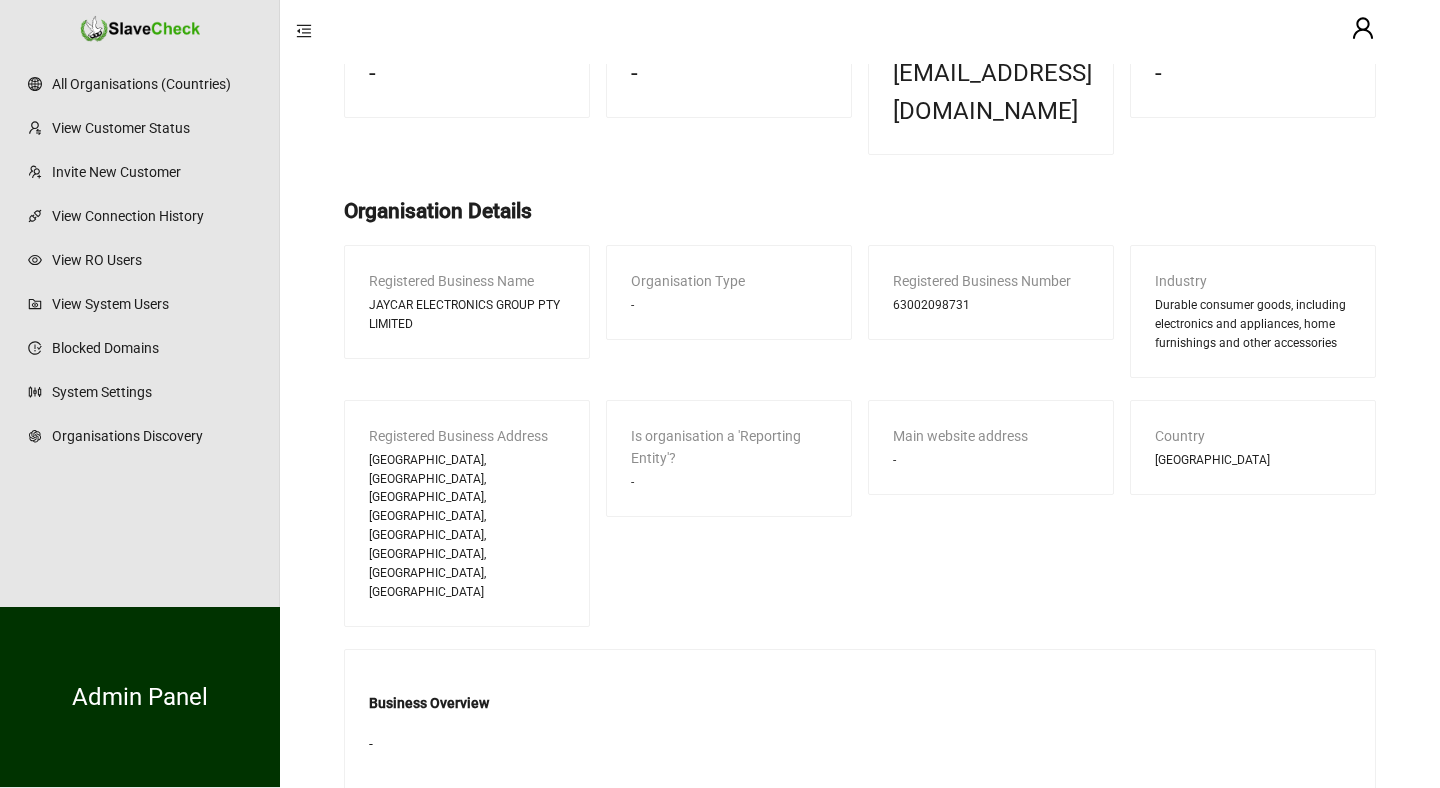 scroll, scrollTop: 0, scrollLeft: 0, axis: both 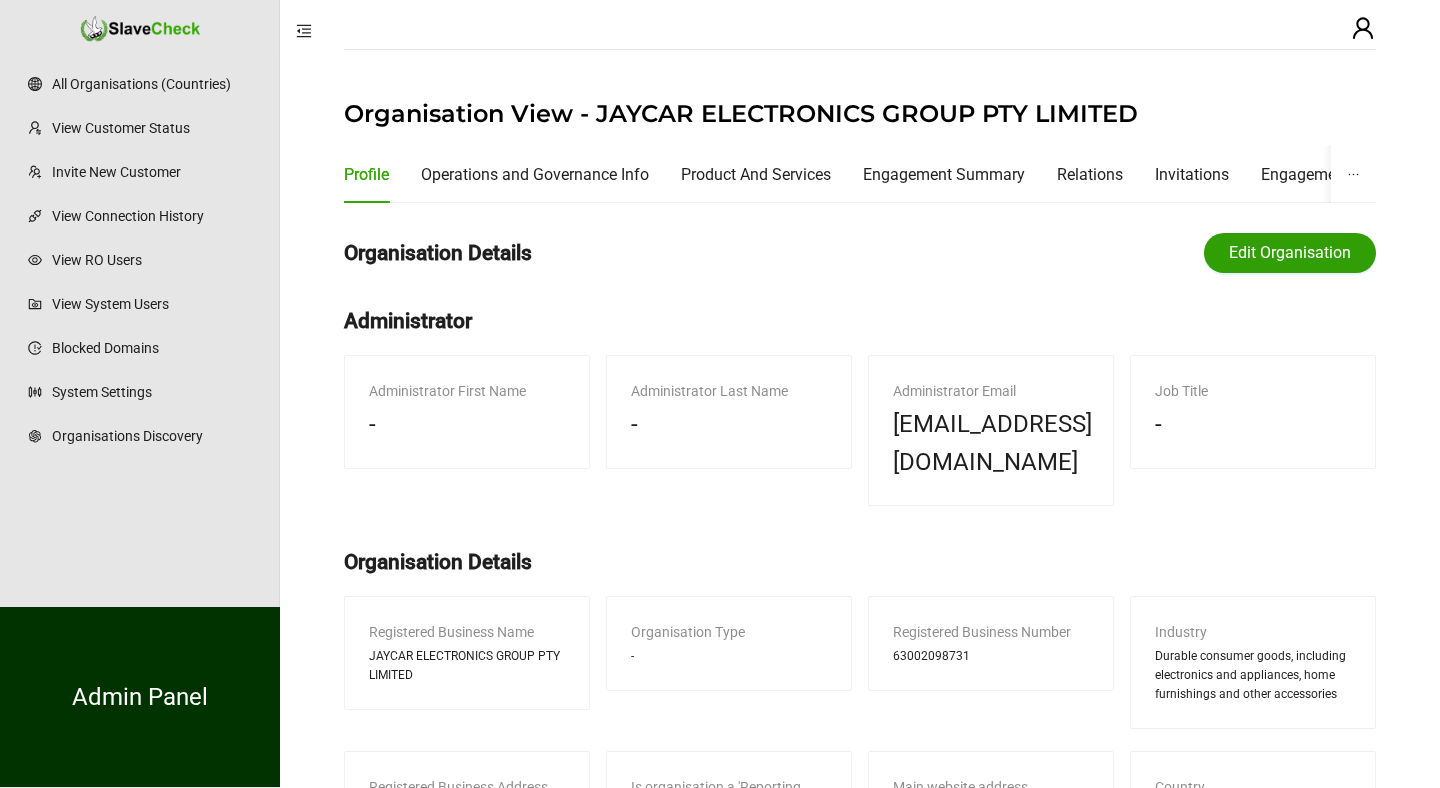 click on "Edit Organisation" at bounding box center (1290, 253) 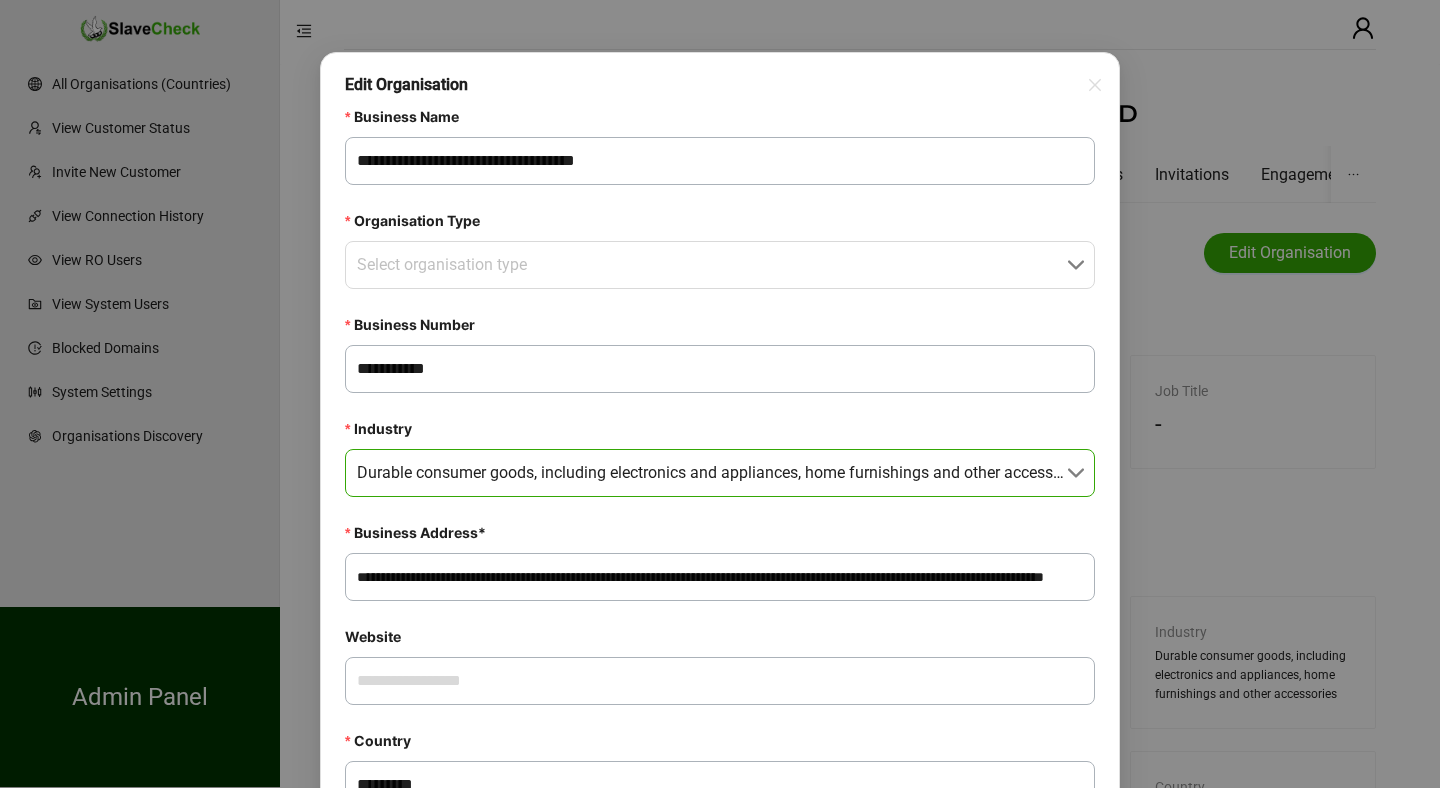 scroll, scrollTop: 68, scrollLeft: 0, axis: vertical 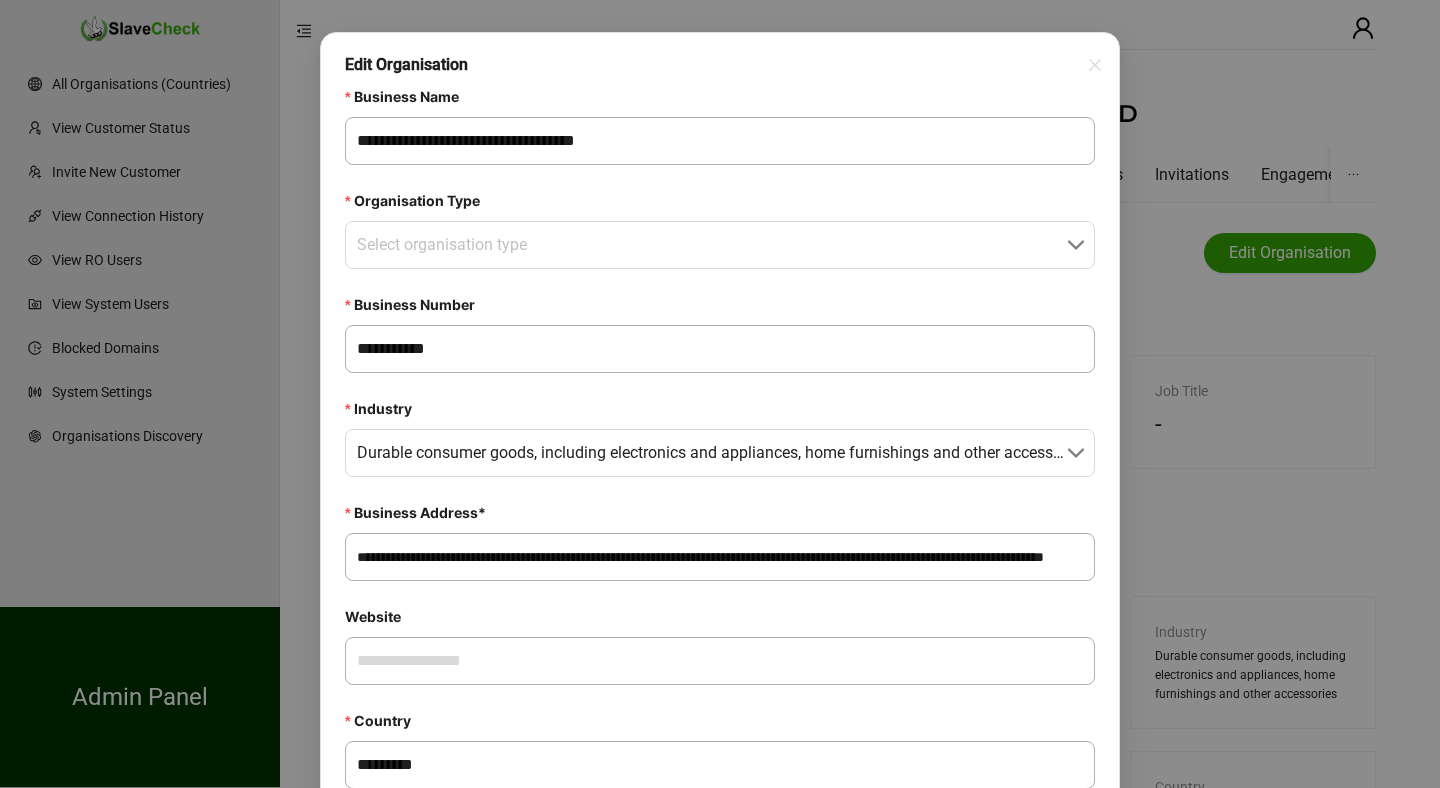 click on "**********" at bounding box center (720, 557) 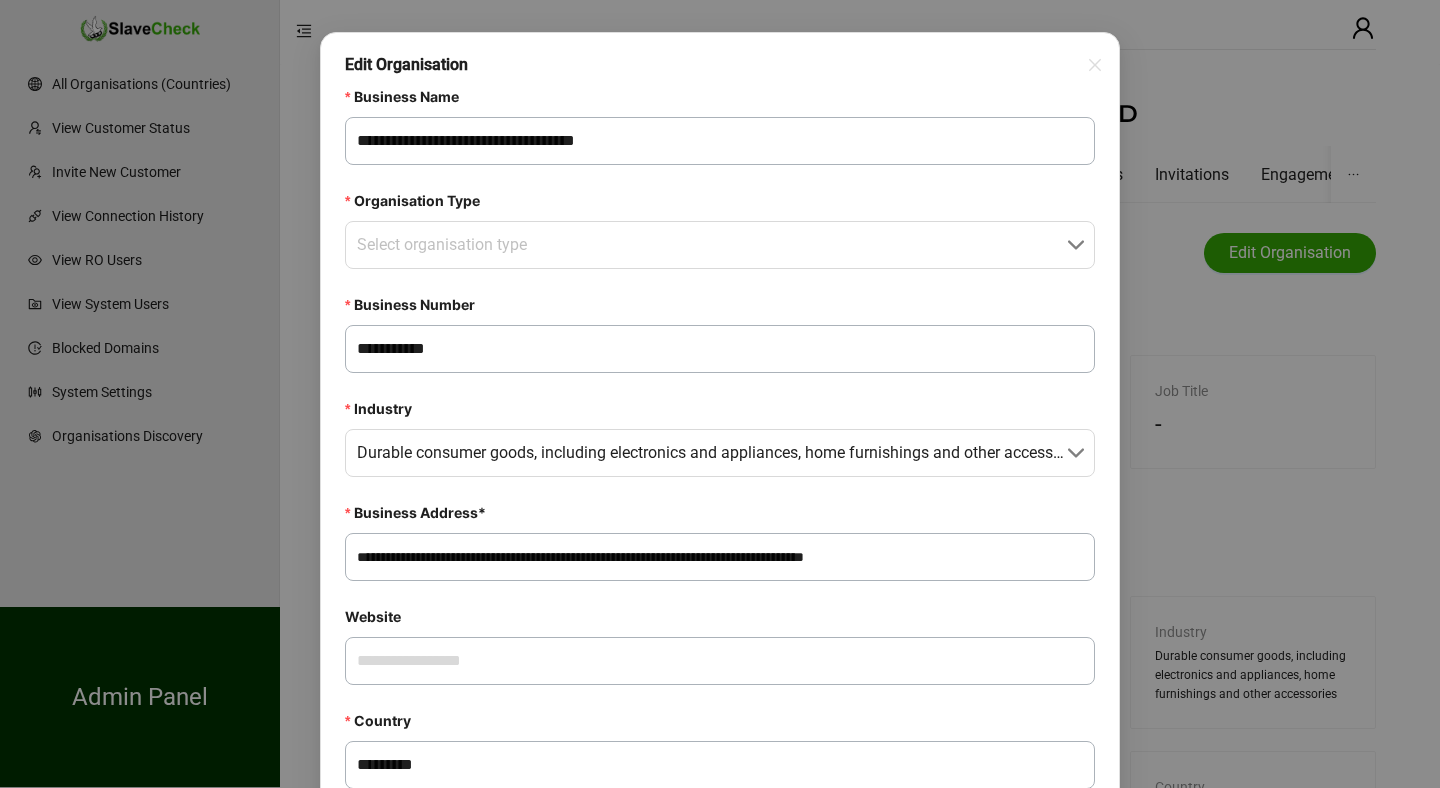 scroll, scrollTop: 0, scrollLeft: 0, axis: both 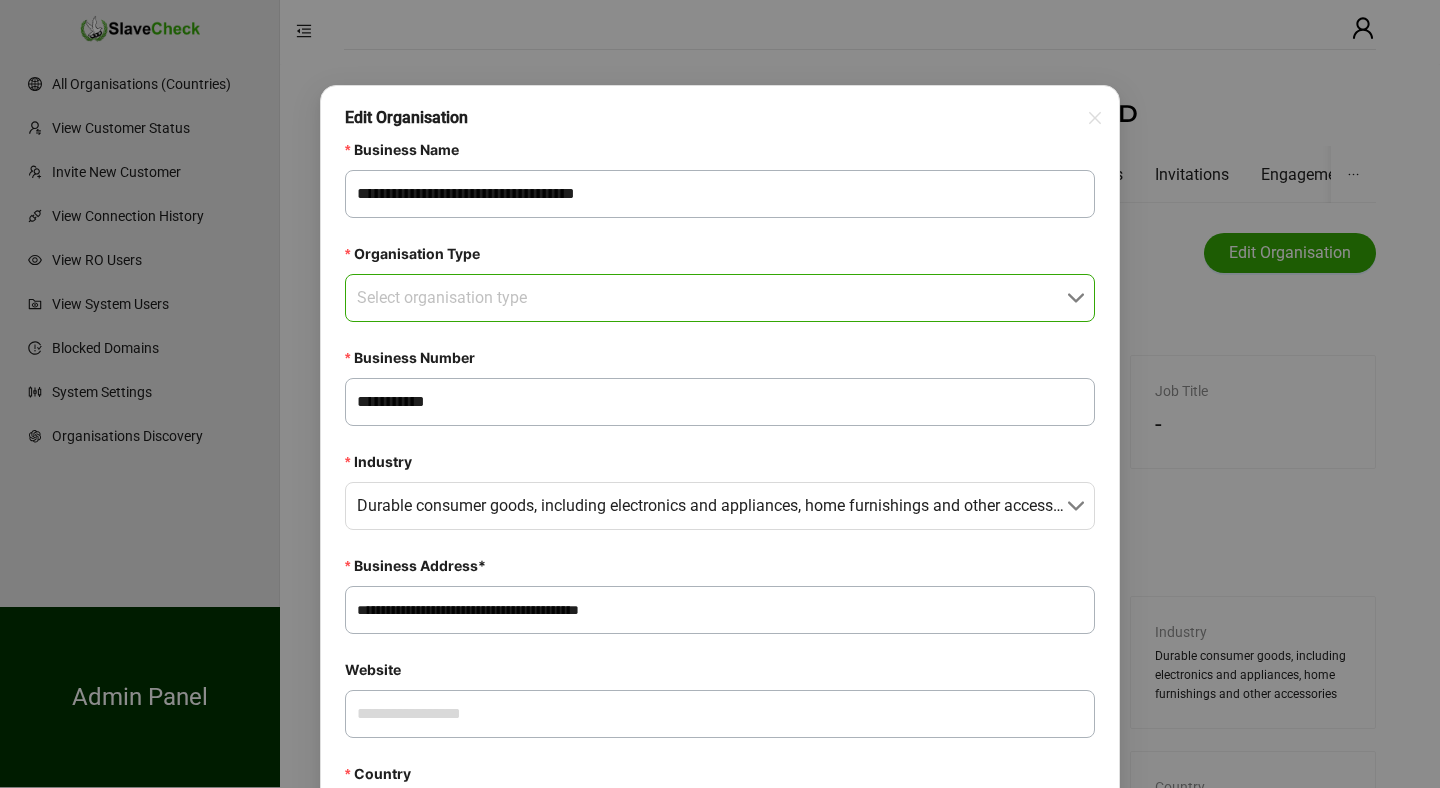 type on "**********" 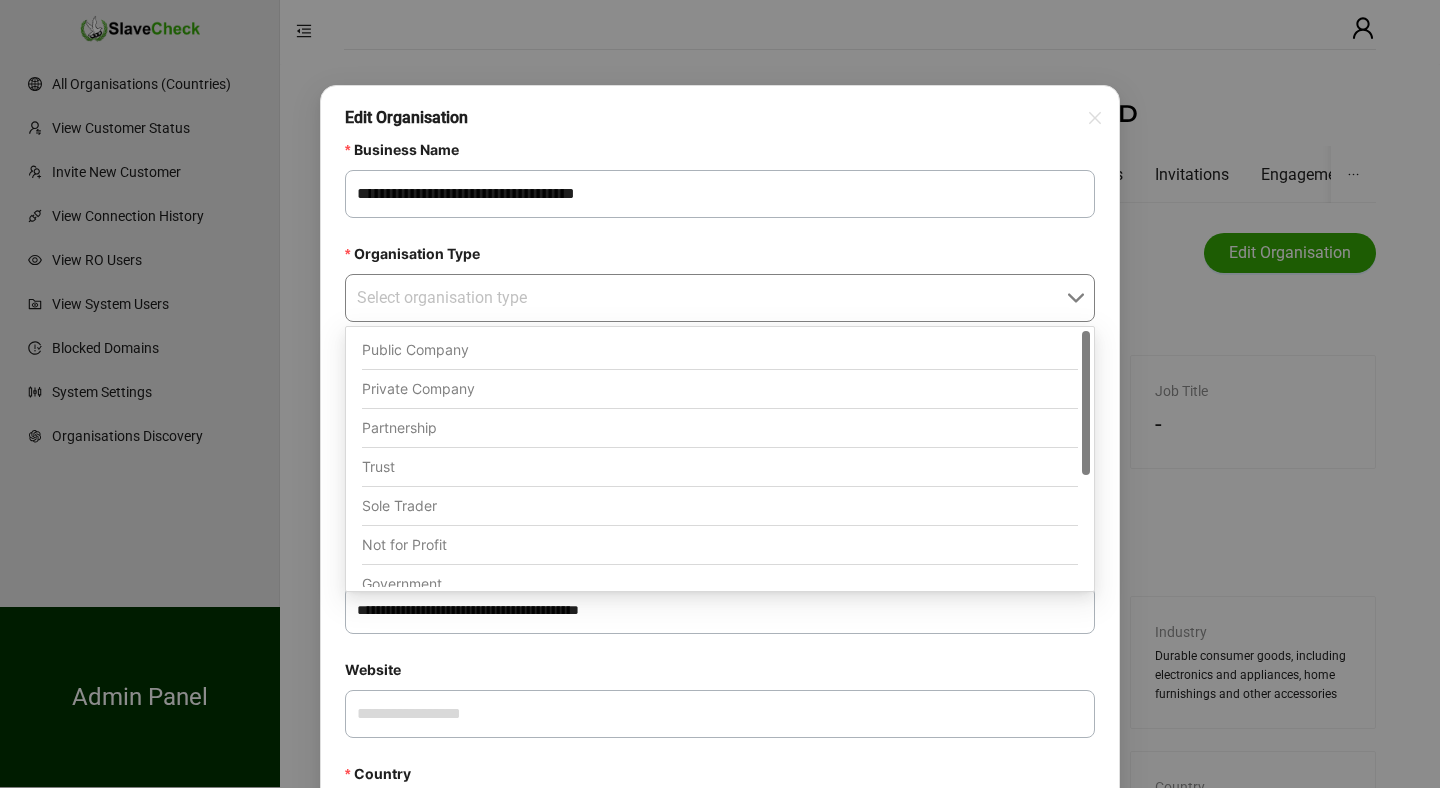 click on "Private Company" at bounding box center (720, 389) 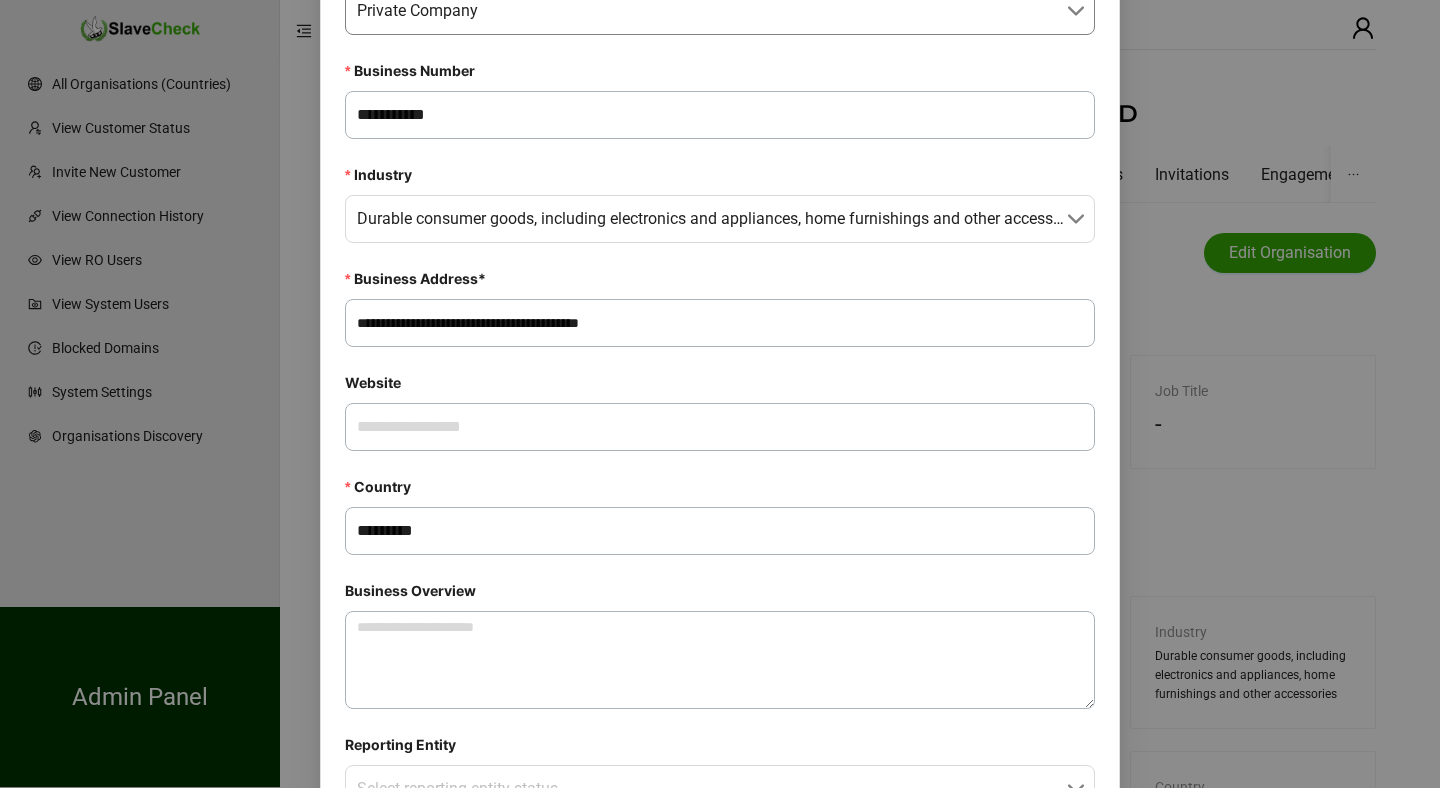 scroll, scrollTop: 436, scrollLeft: 0, axis: vertical 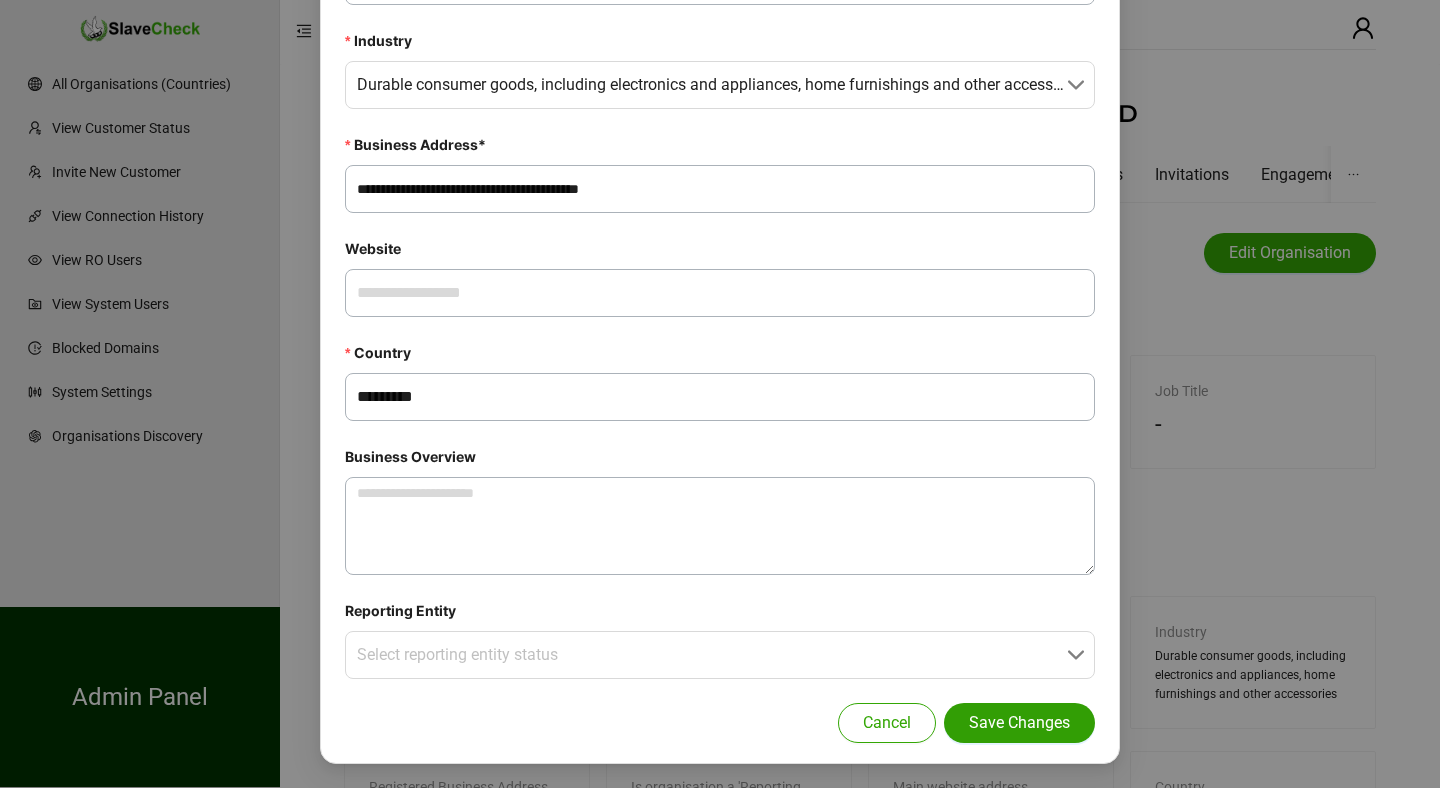 click on "Save Changes" at bounding box center (1019, 723) 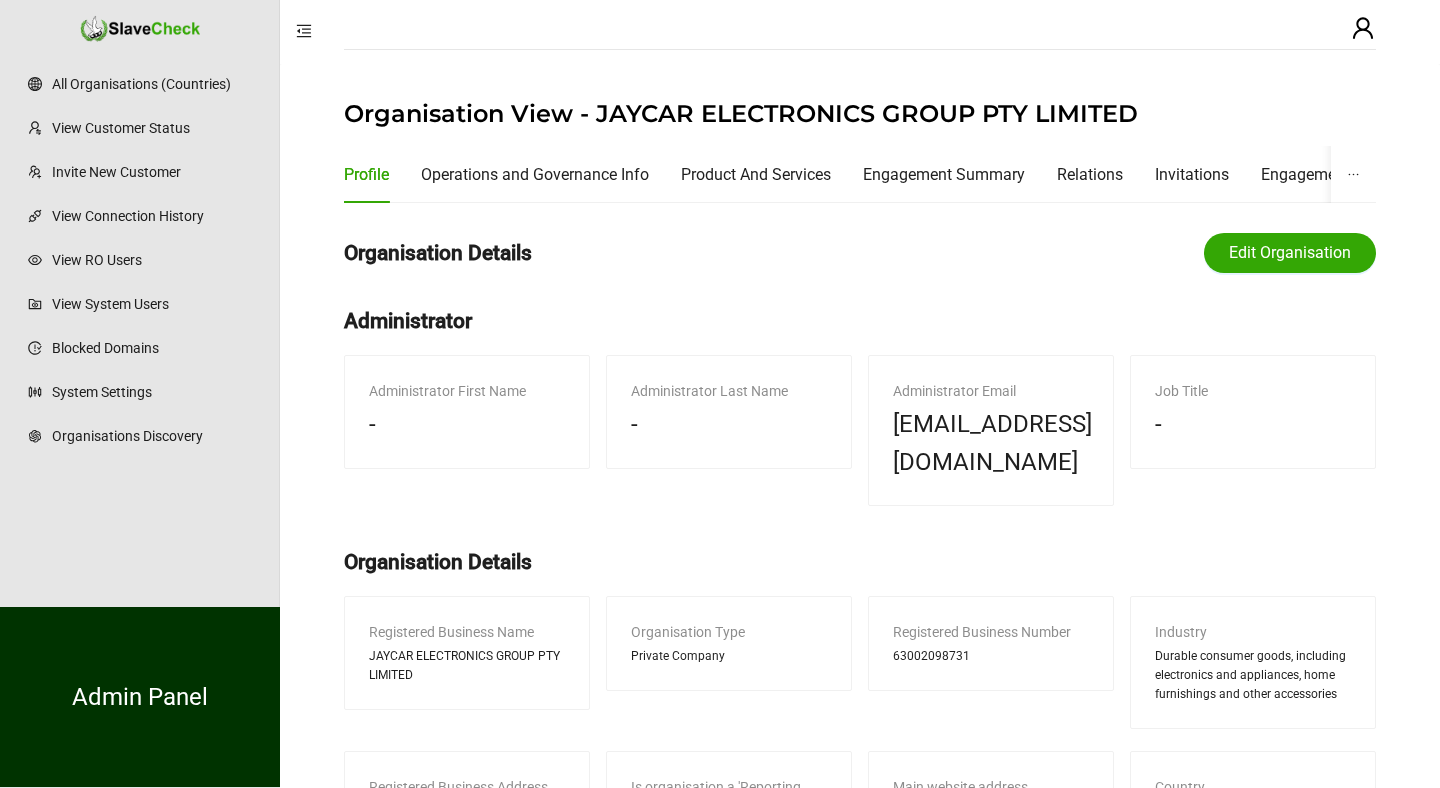 scroll, scrollTop: 582, scrollLeft: 0, axis: vertical 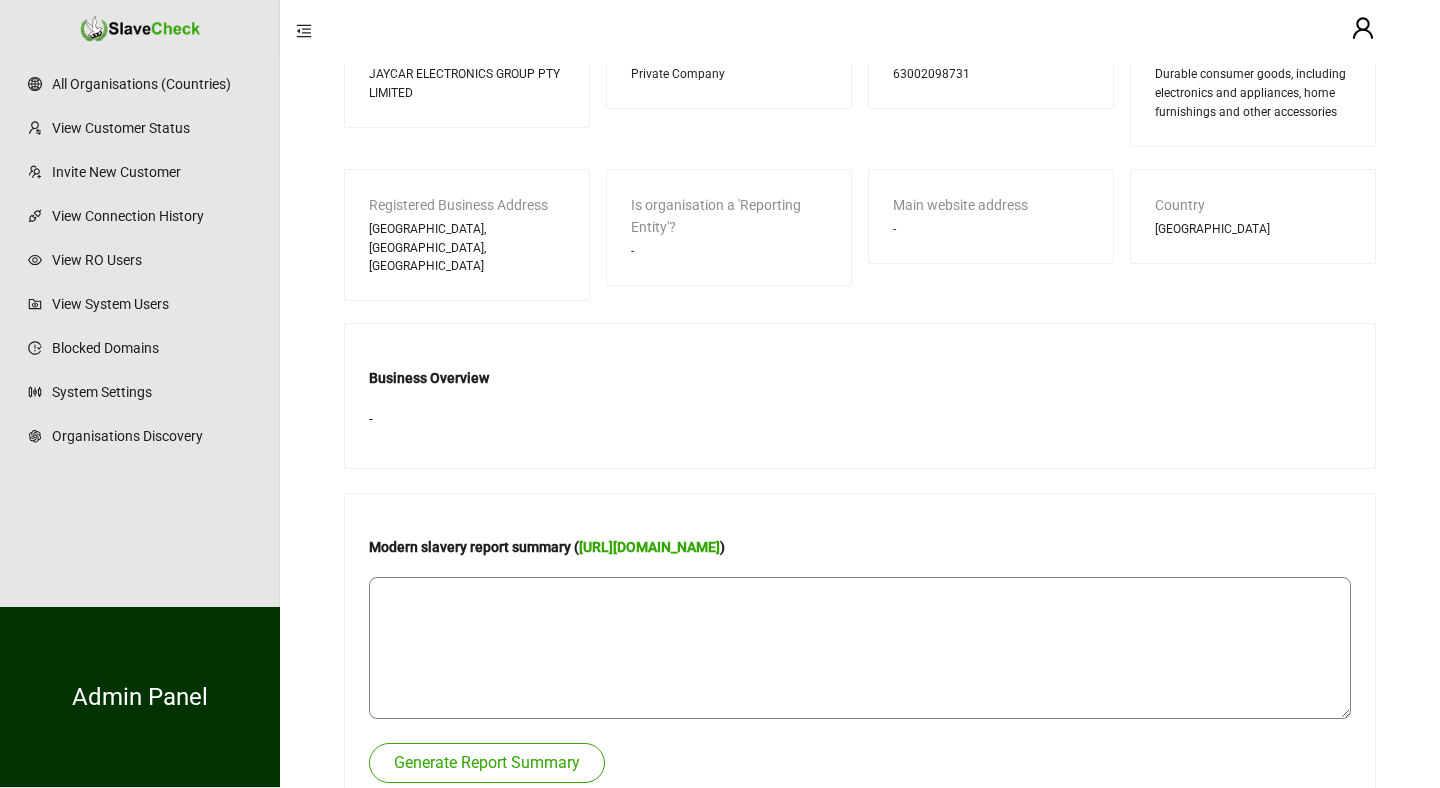 click at bounding box center (860, 648) 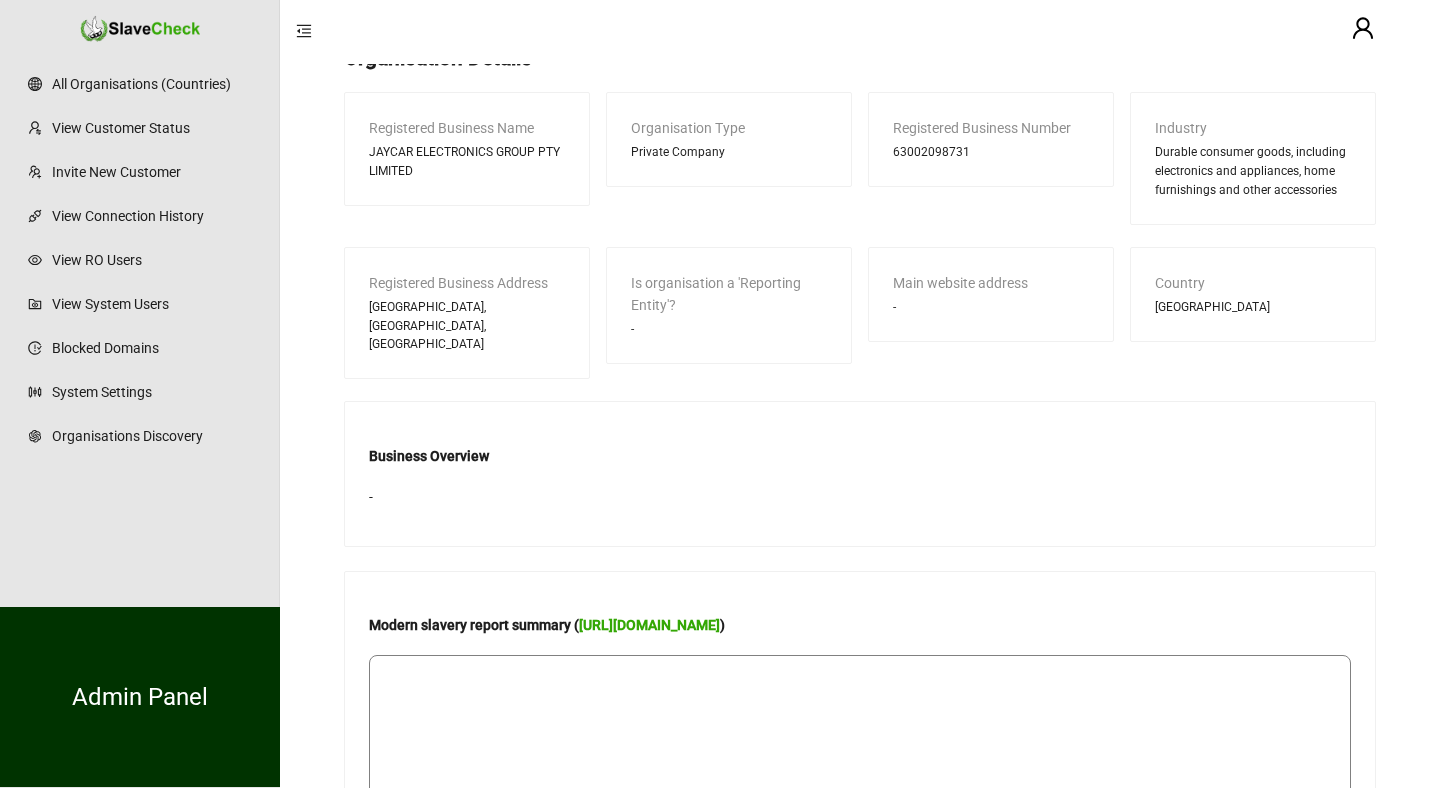 scroll, scrollTop: 582, scrollLeft: 0, axis: vertical 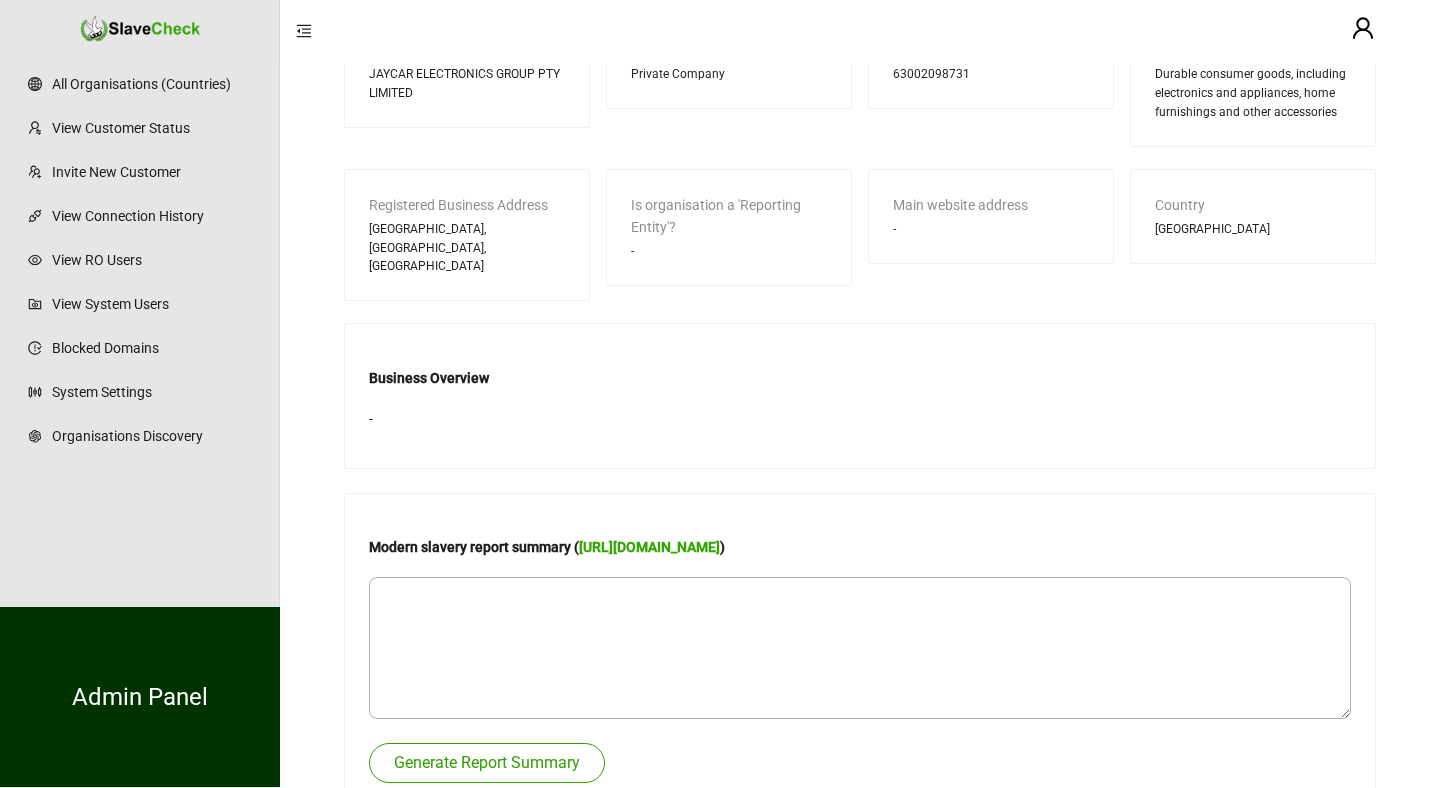 click on "Generate Report Summary" at bounding box center (487, 763) 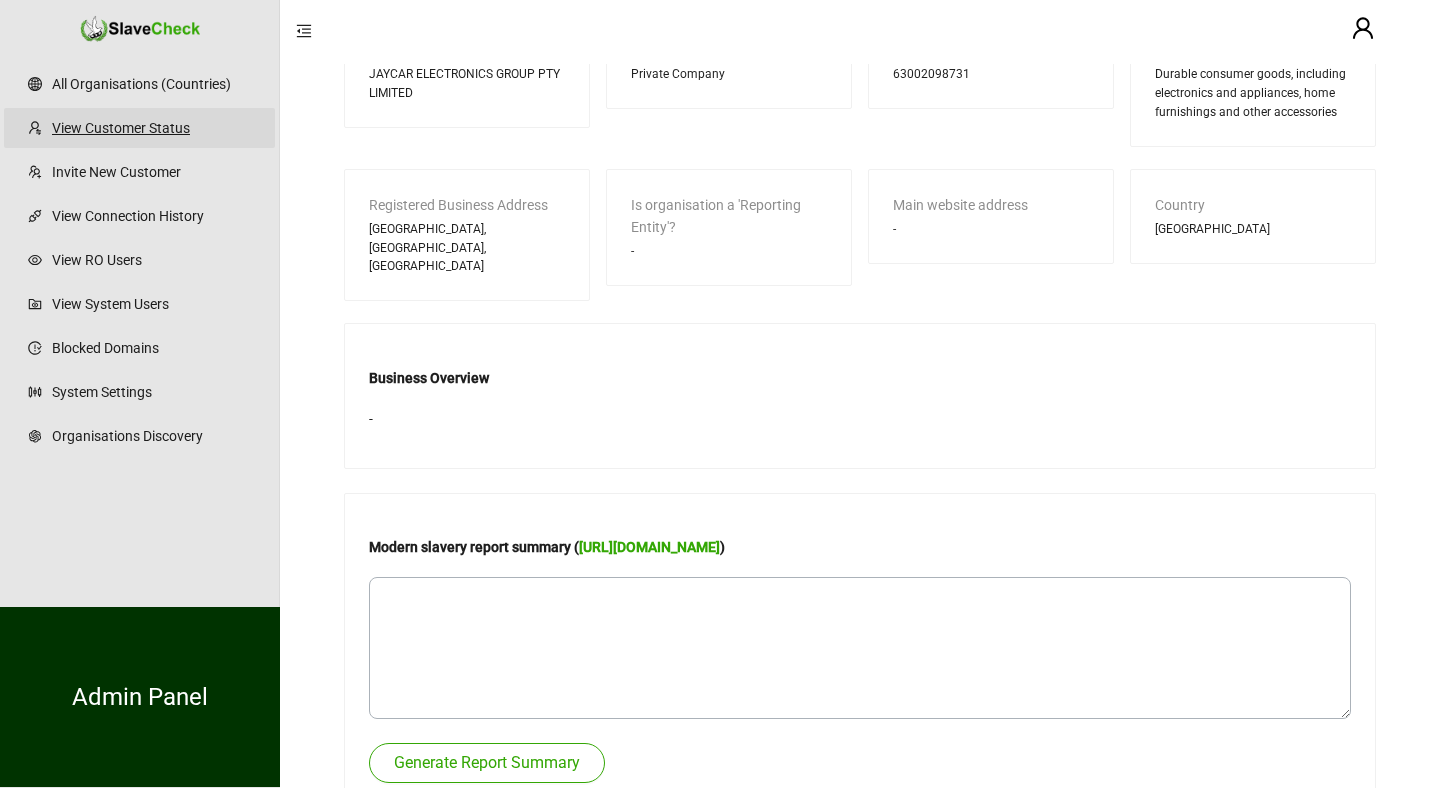 click on "View Customer Status" at bounding box center [155, 128] 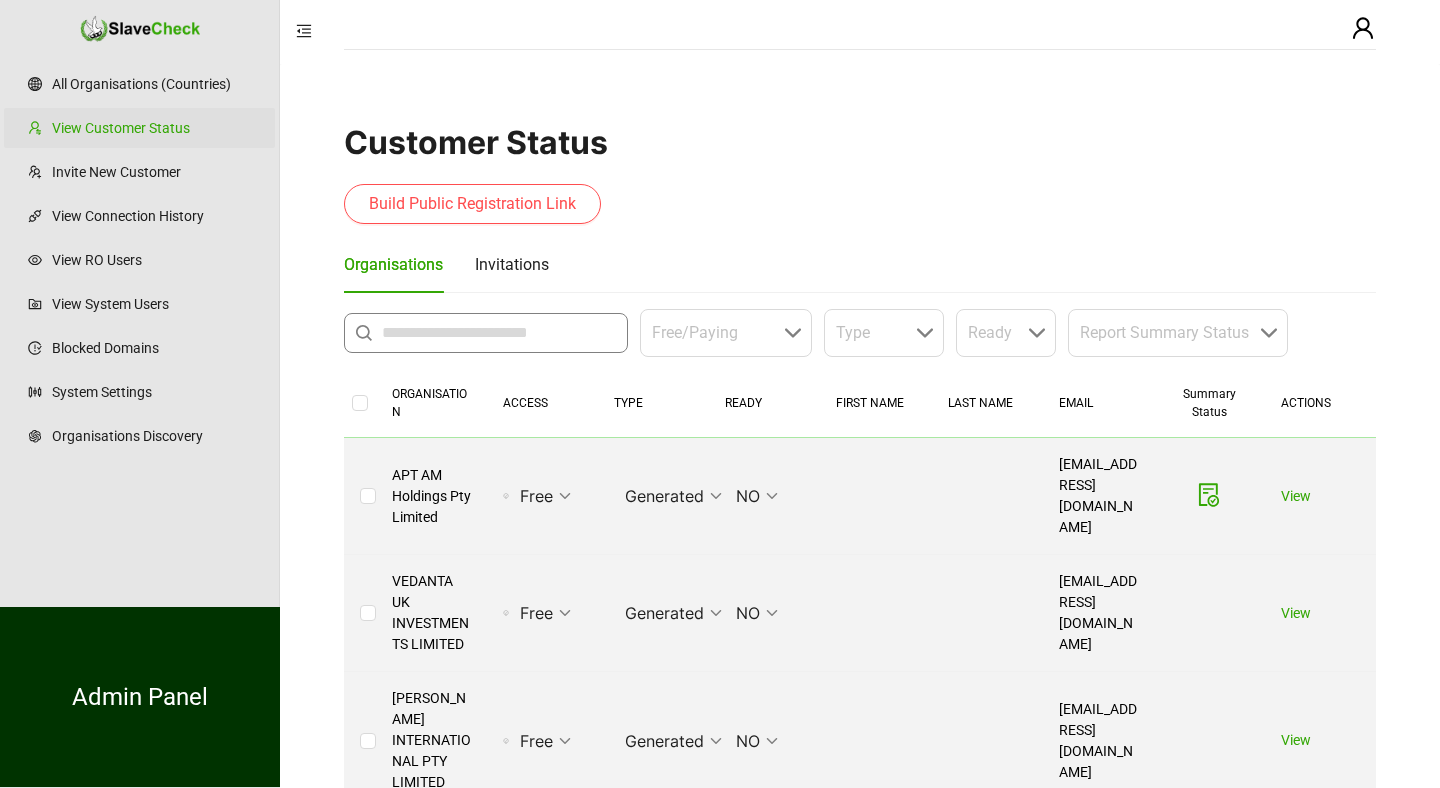 click at bounding box center [499, 333] 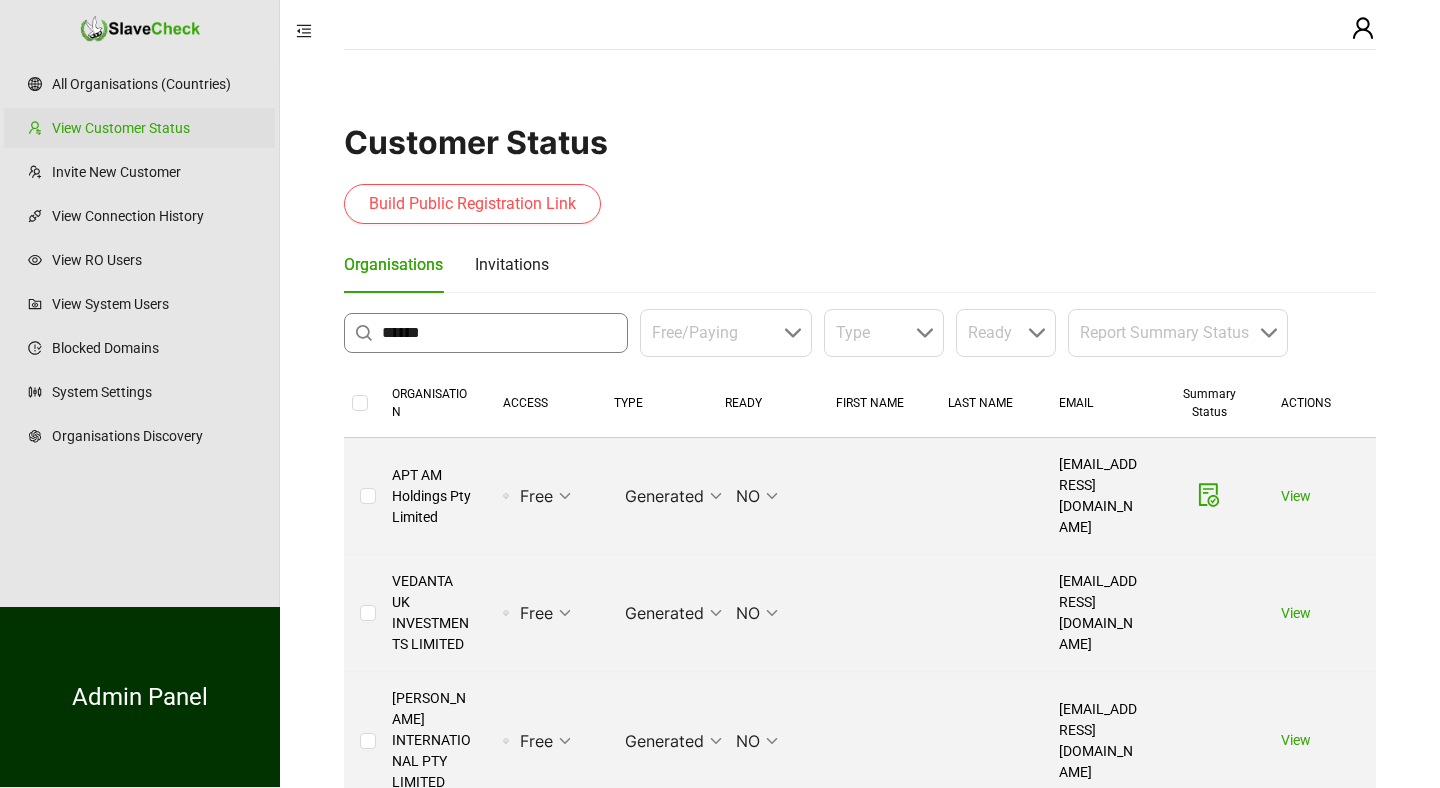 type on "******" 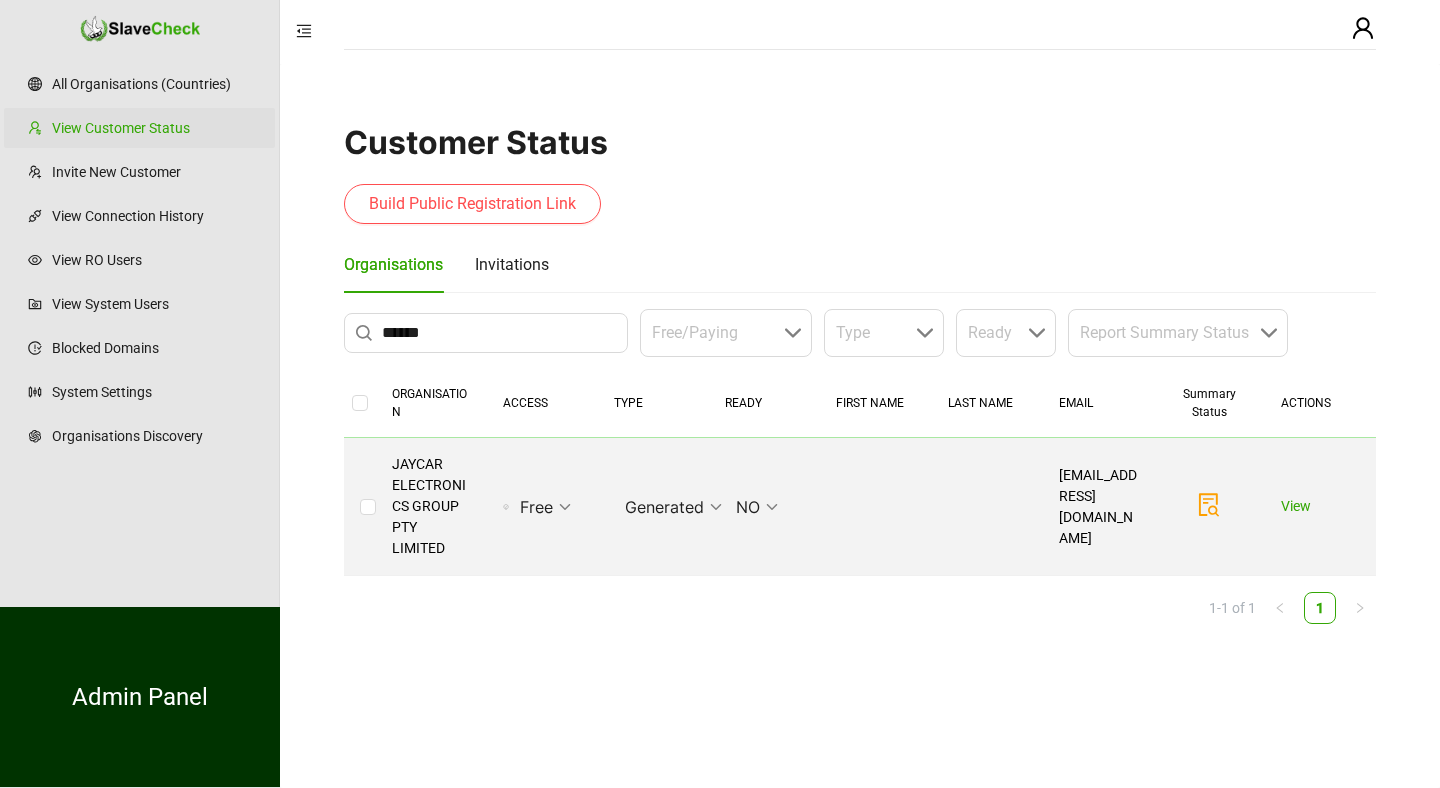 click 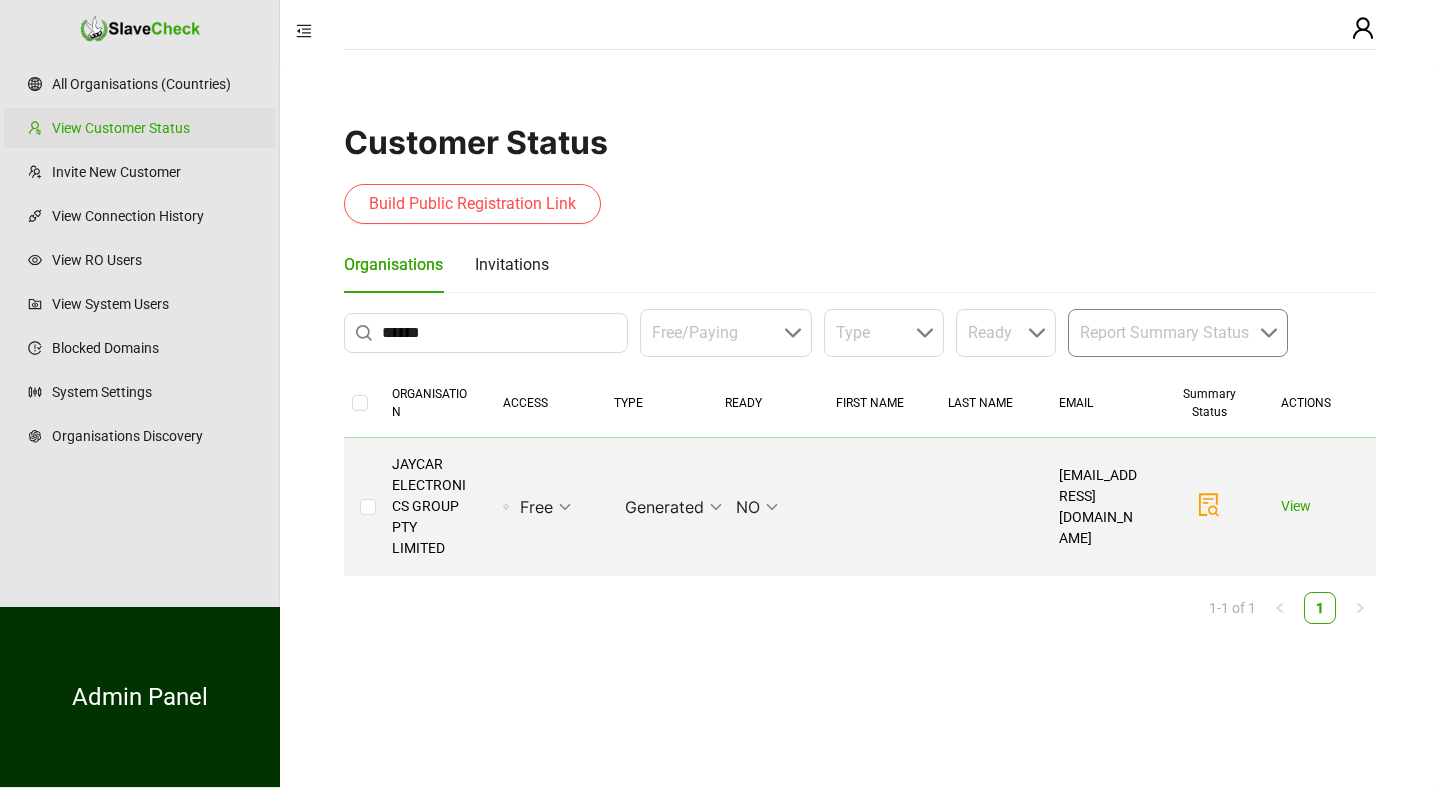 click at bounding box center (1172, 333) 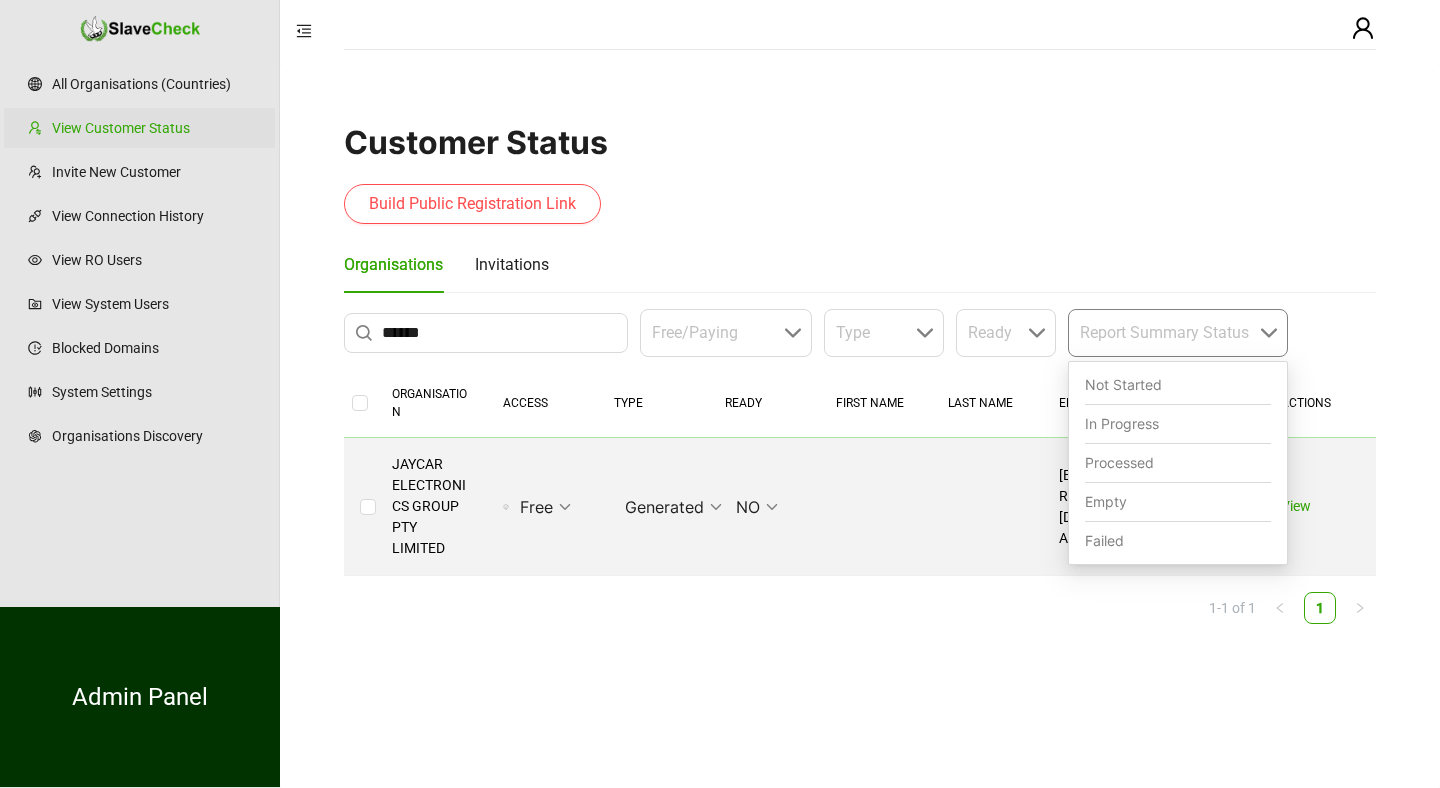 click on "Not Started" at bounding box center [1178, 385] 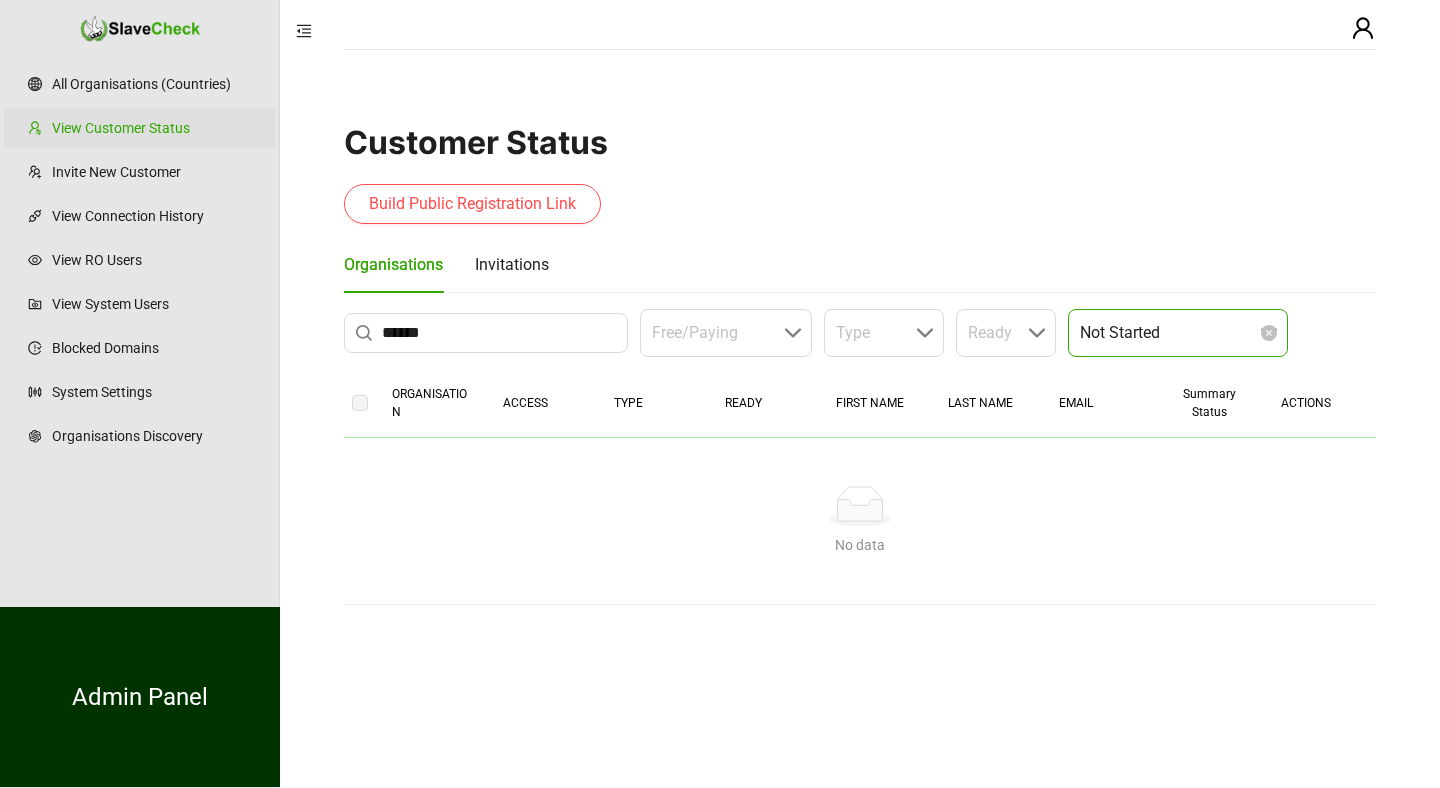 click on "Not Started" at bounding box center (1178, 333) 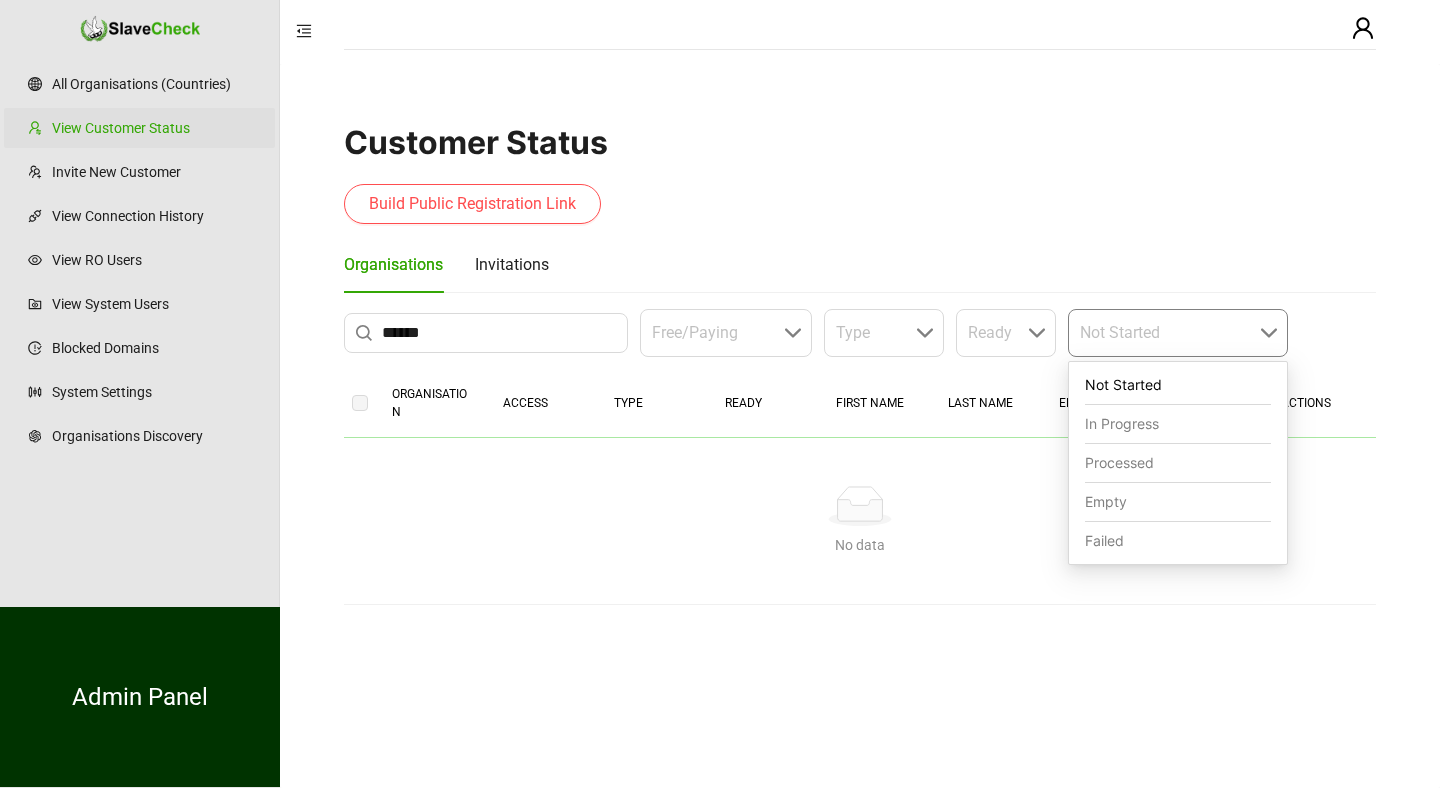 click on "In Progress" at bounding box center [1178, 424] 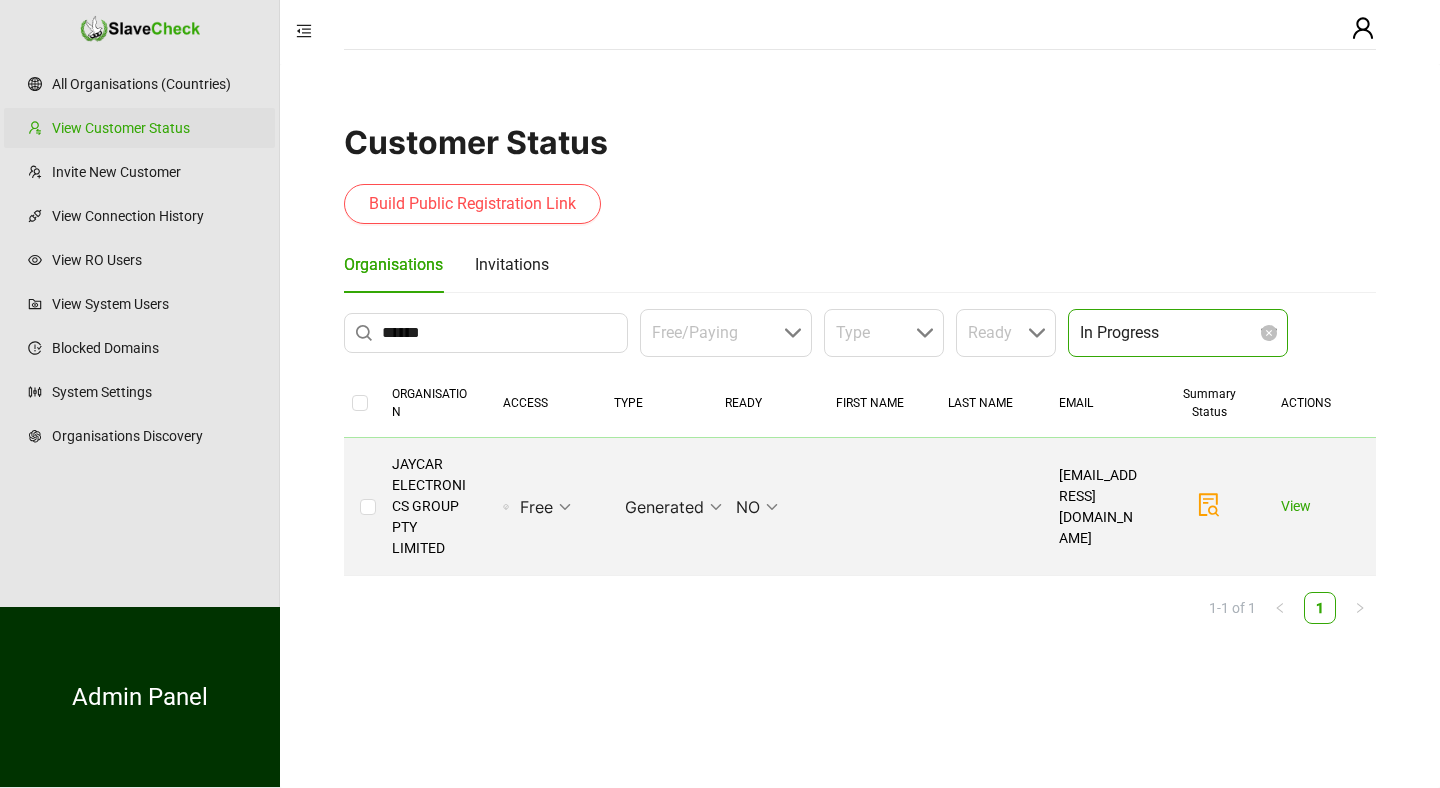 click on "In Progress" at bounding box center (1178, 333) 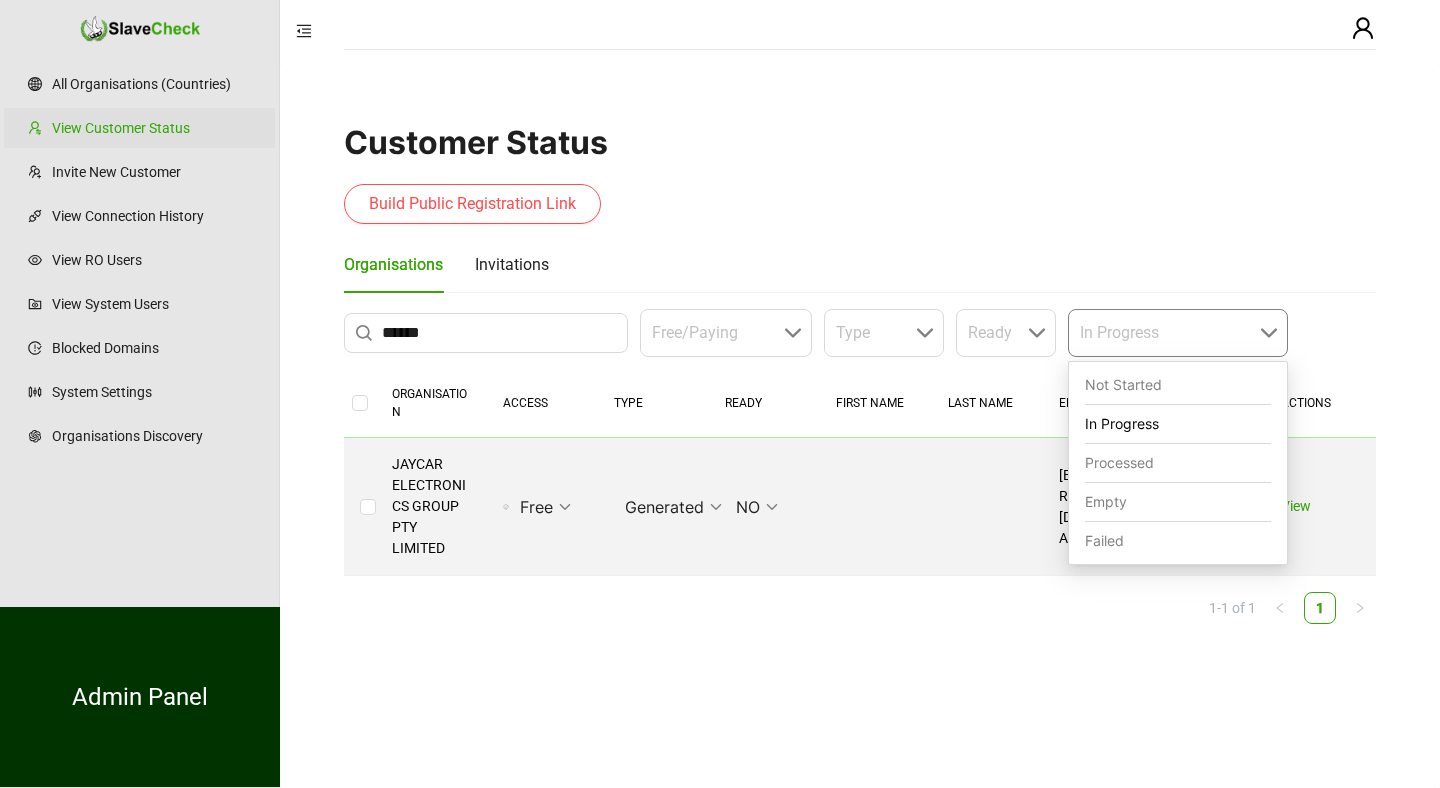 click on "Processed" at bounding box center (1178, 463) 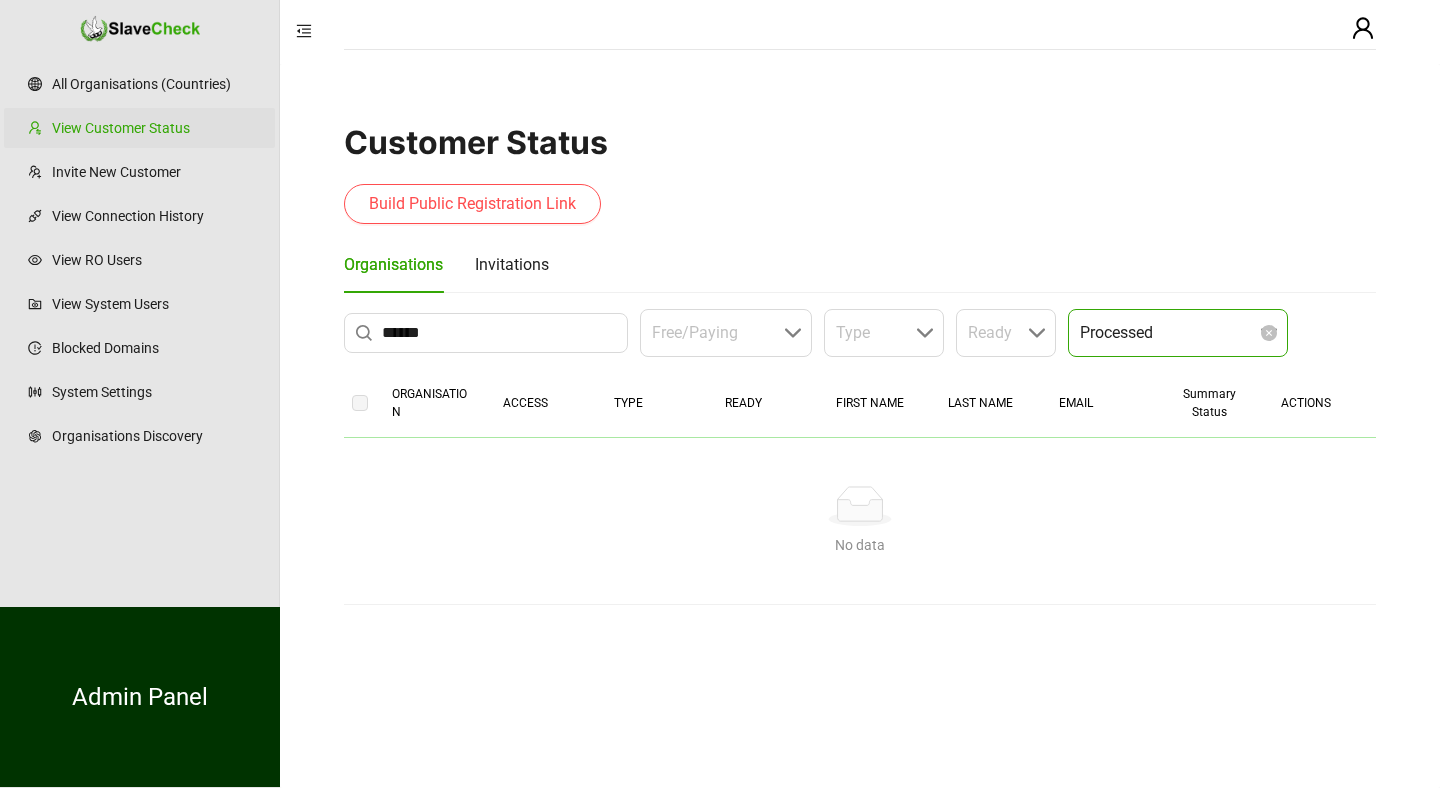 click on "Processed" at bounding box center (1178, 333) 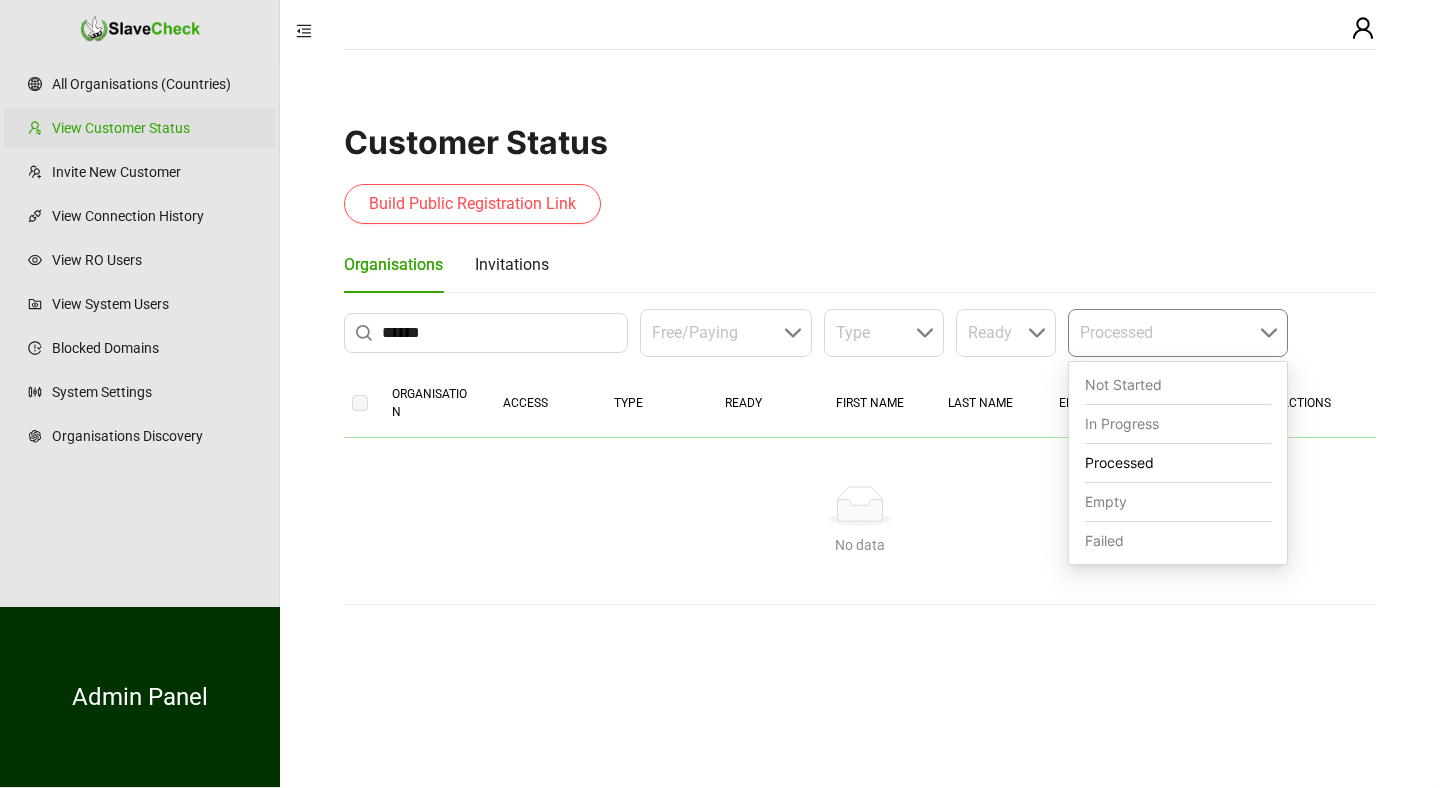 click on "Empty" at bounding box center [1178, 502] 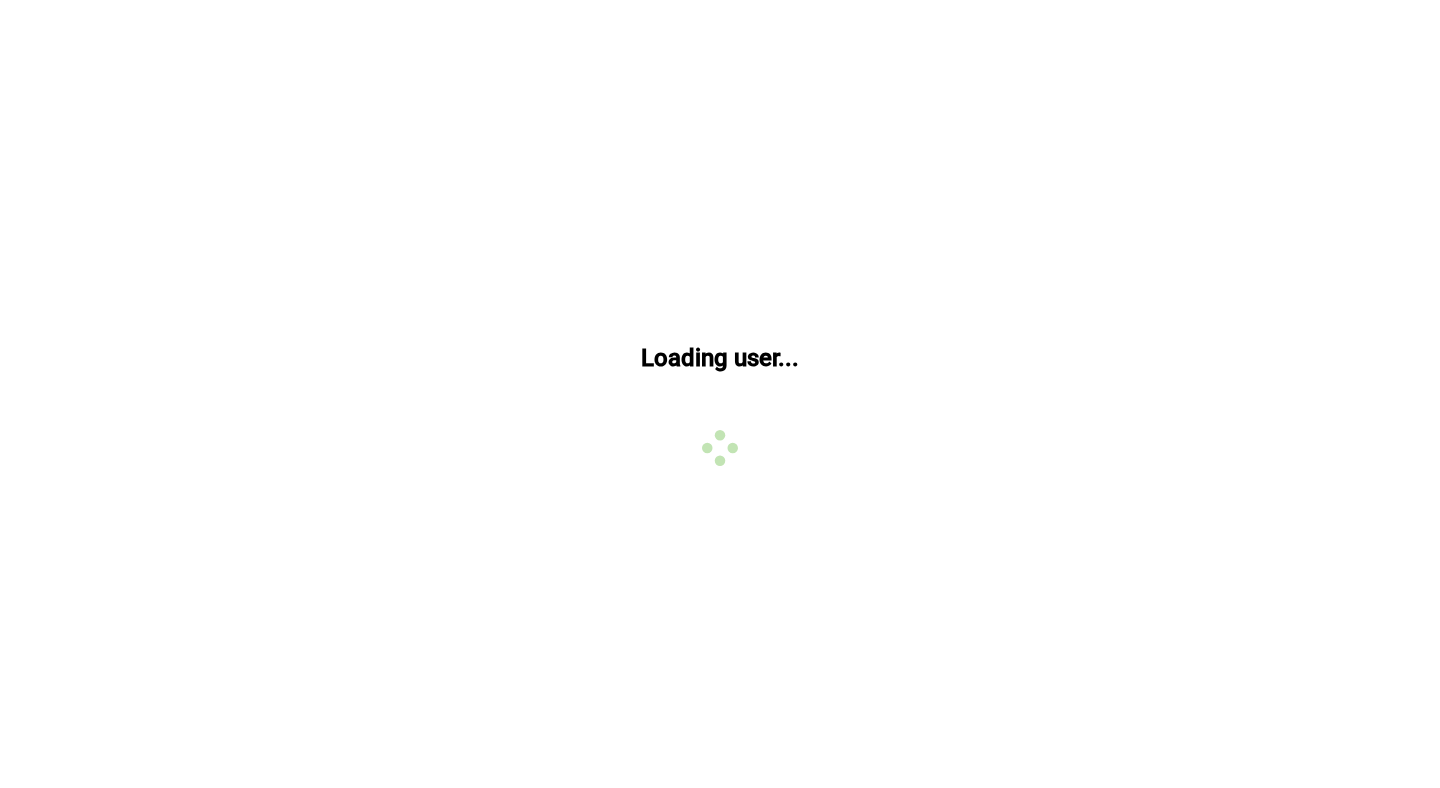 scroll, scrollTop: 0, scrollLeft: 0, axis: both 